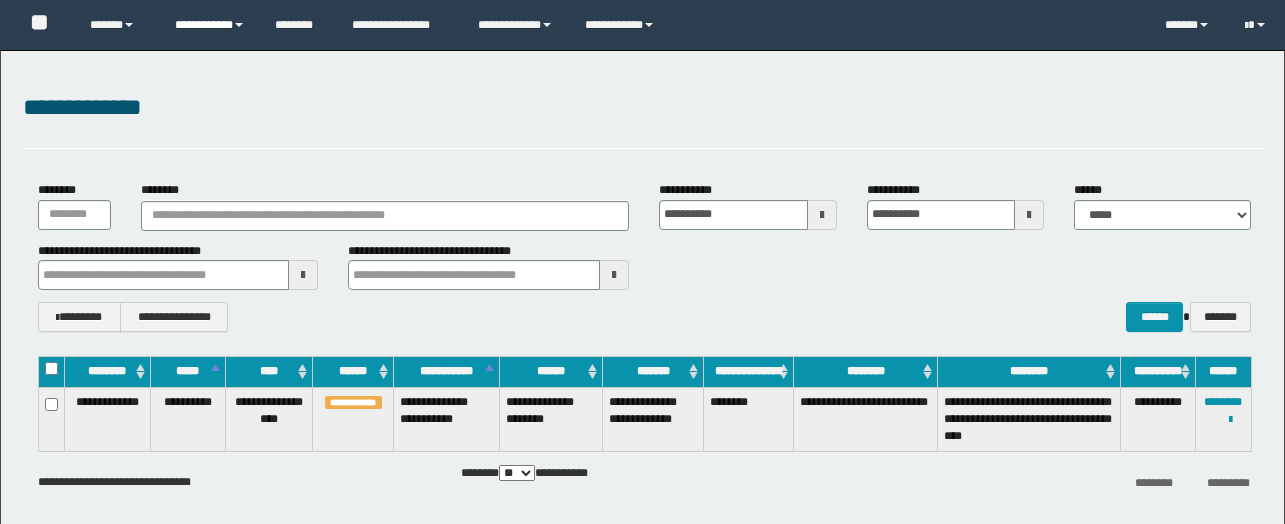 scroll, scrollTop: 84, scrollLeft: 0, axis: vertical 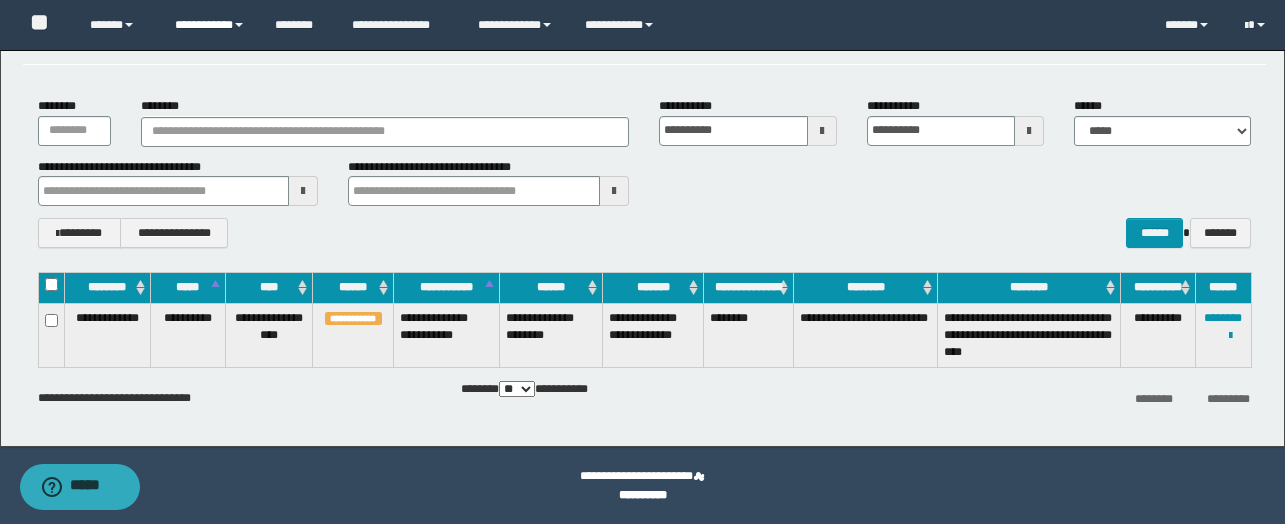 click at bounding box center [239, 25] 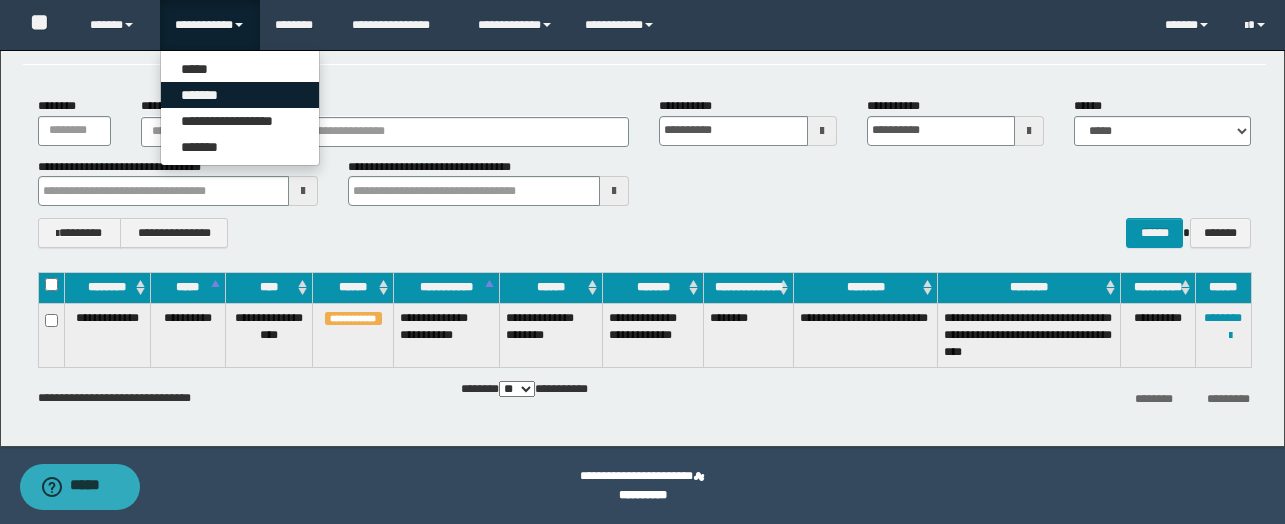 click on "*******" at bounding box center [240, 95] 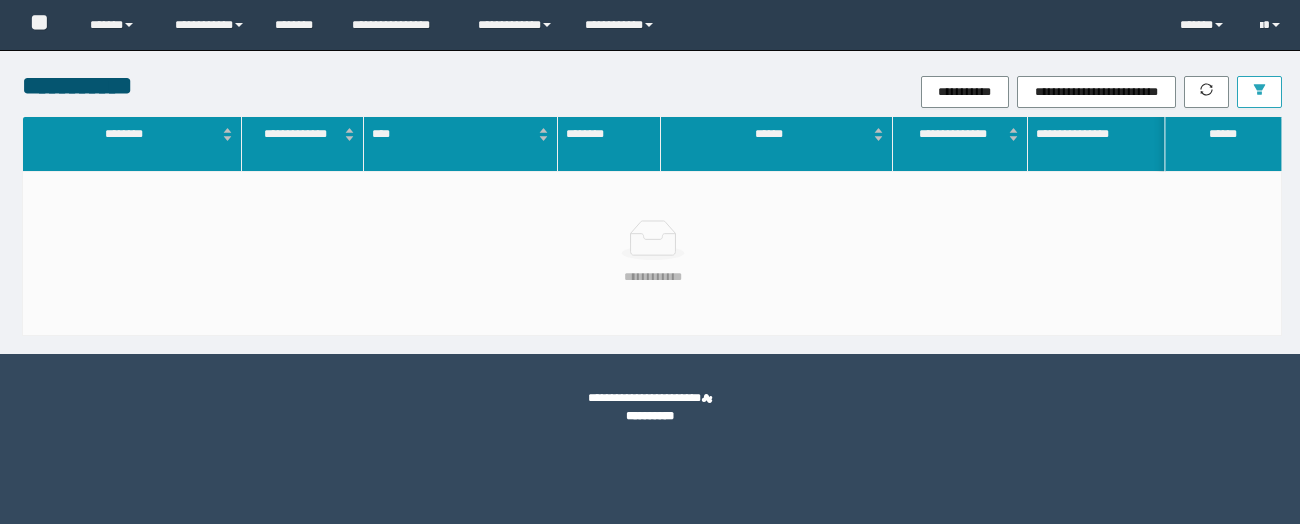 scroll, scrollTop: 0, scrollLeft: 0, axis: both 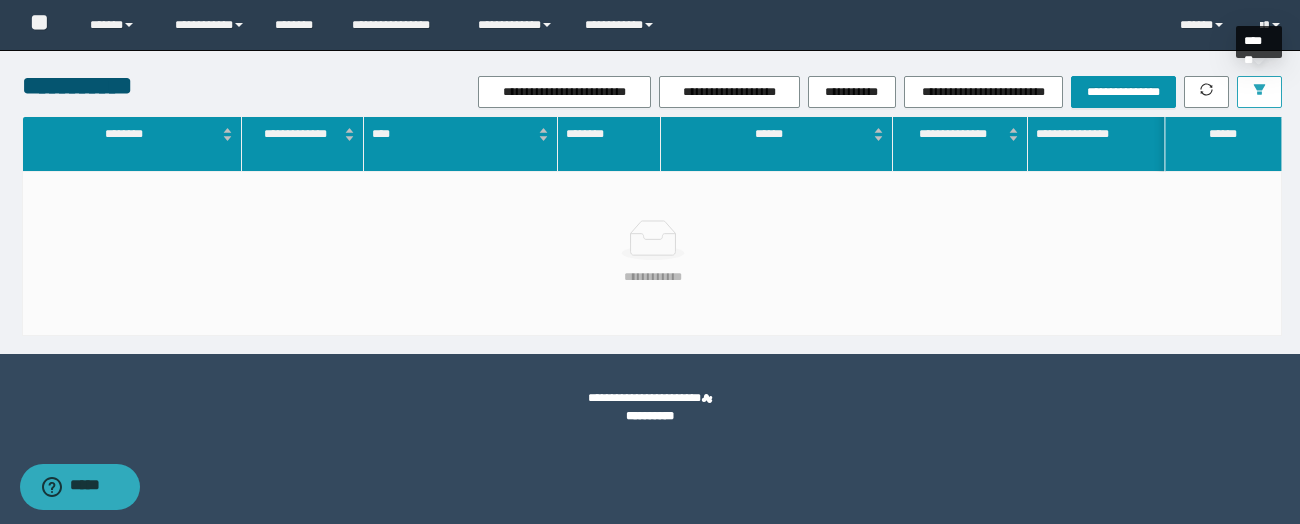 click at bounding box center (1259, 92) 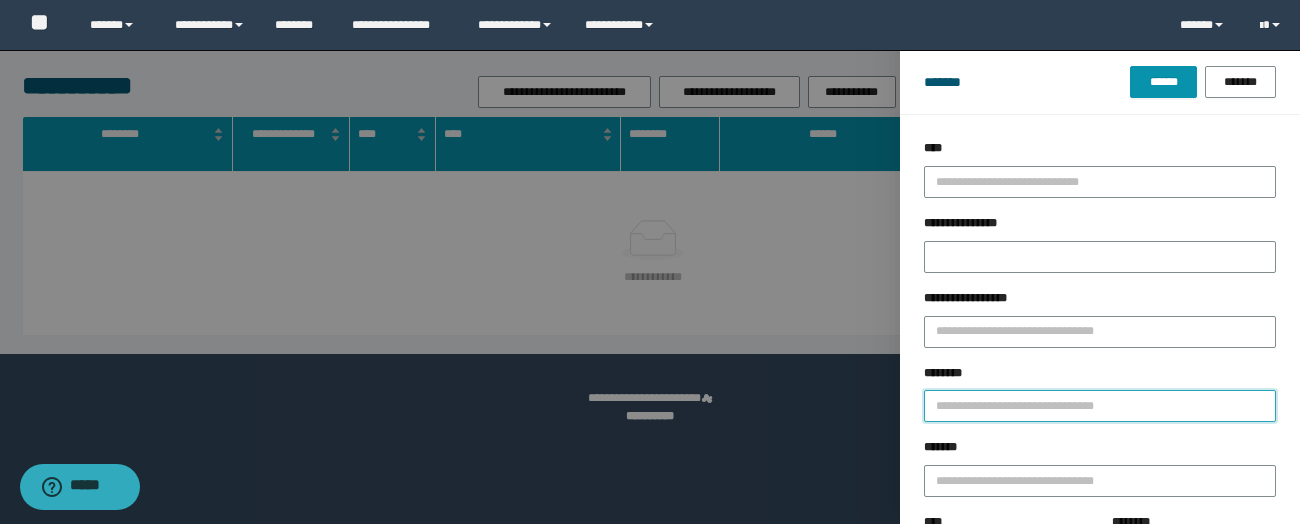 click on "********" at bounding box center (1100, 406) 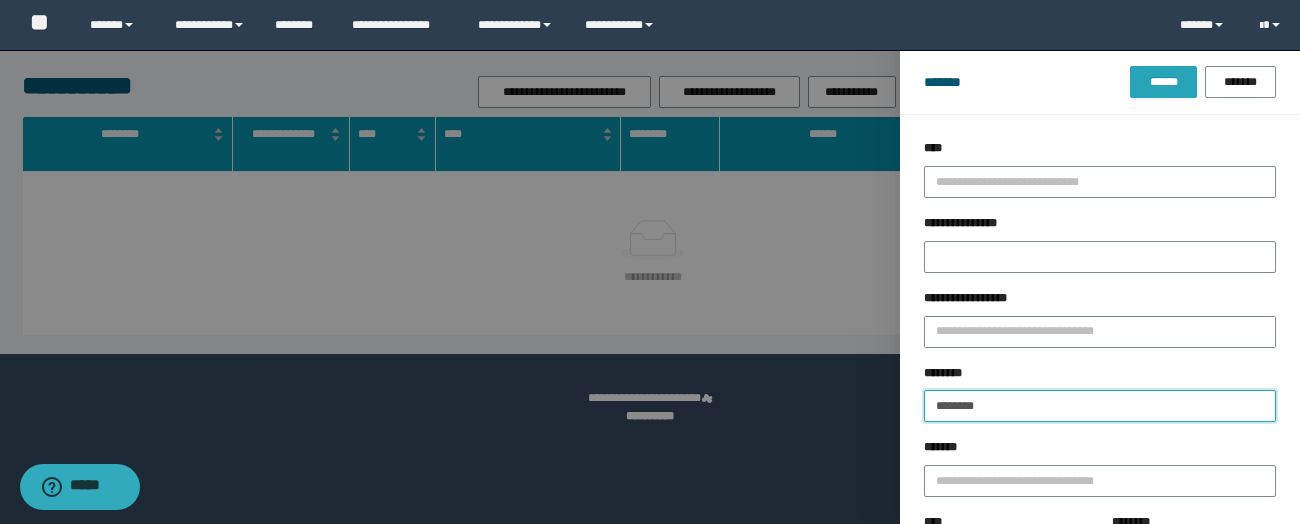 type on "********" 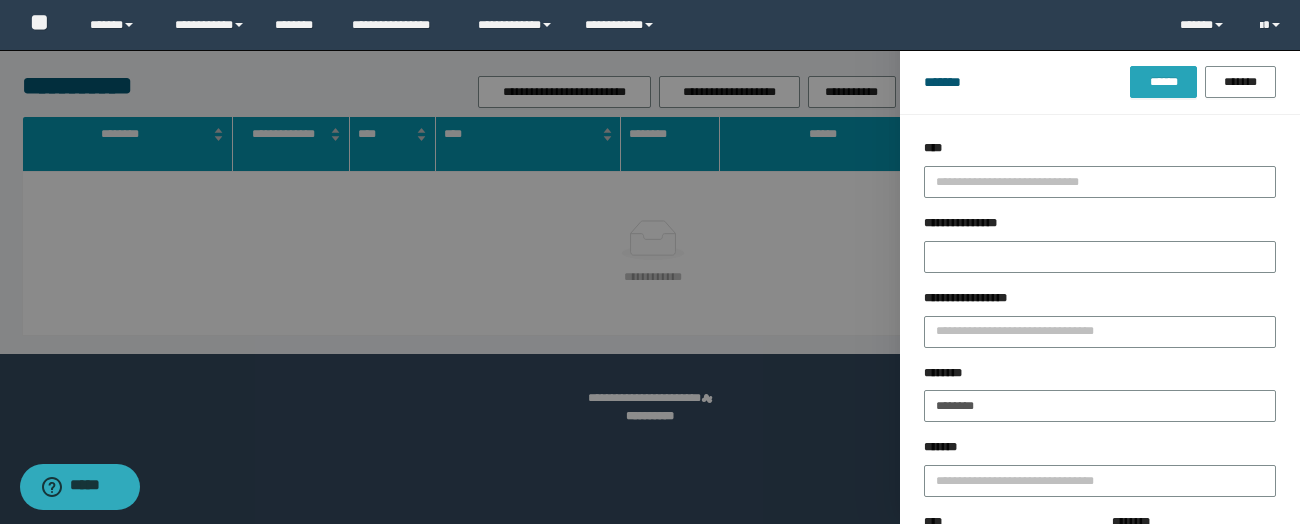 click on "******" at bounding box center (1163, 82) 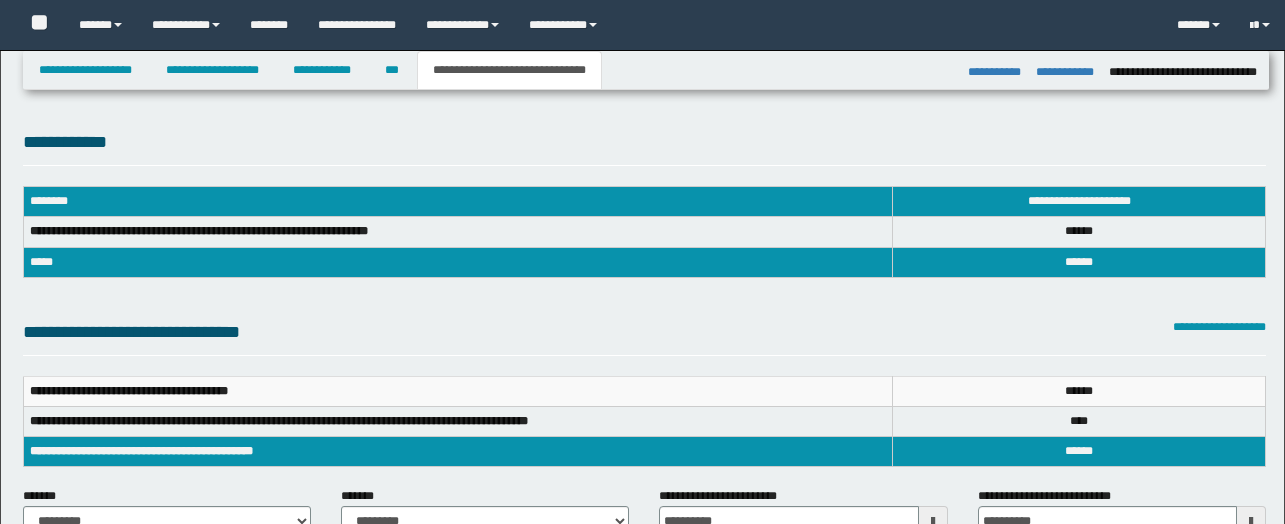 select on "*" 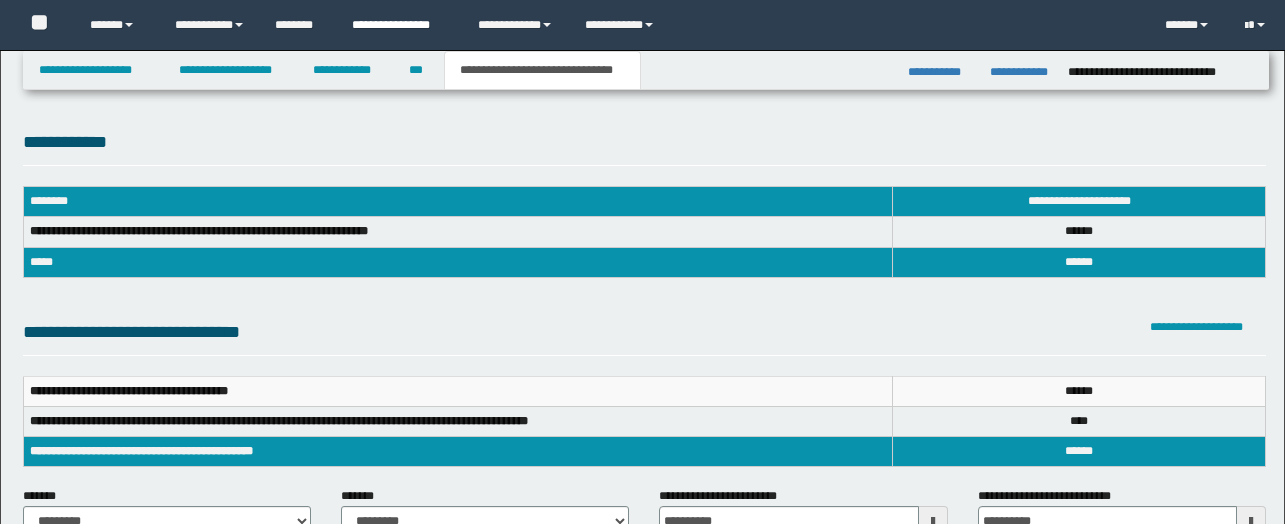 scroll, scrollTop: 1375, scrollLeft: 0, axis: vertical 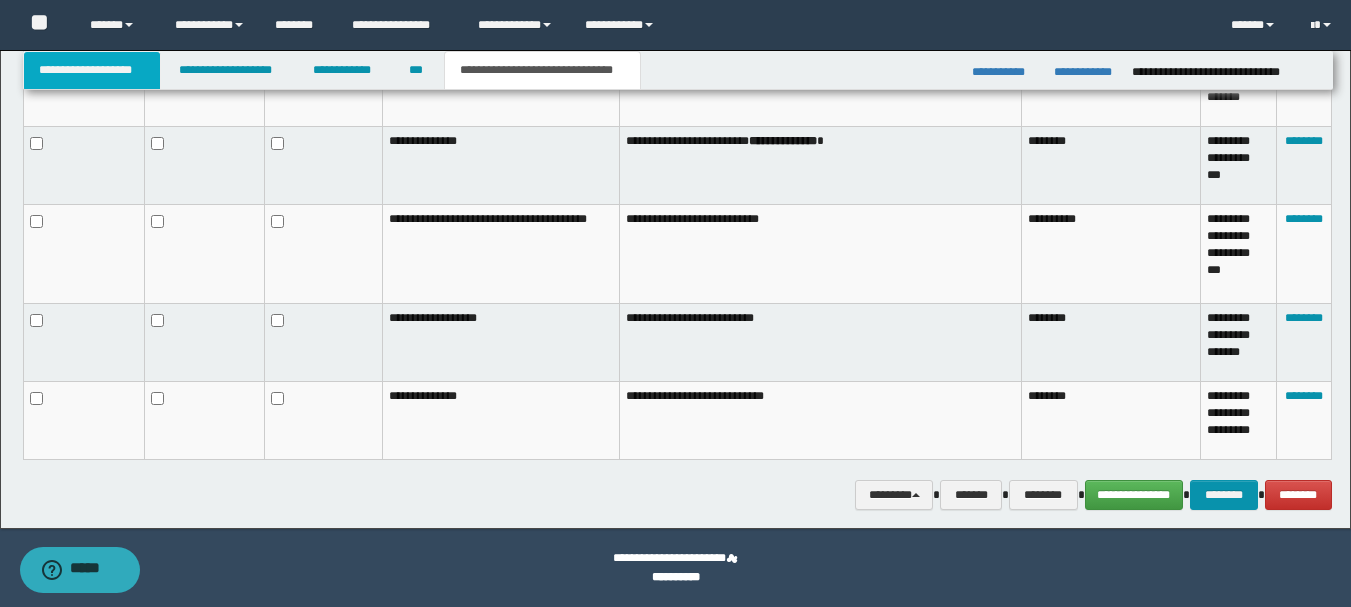 click on "**********" at bounding box center [92, 70] 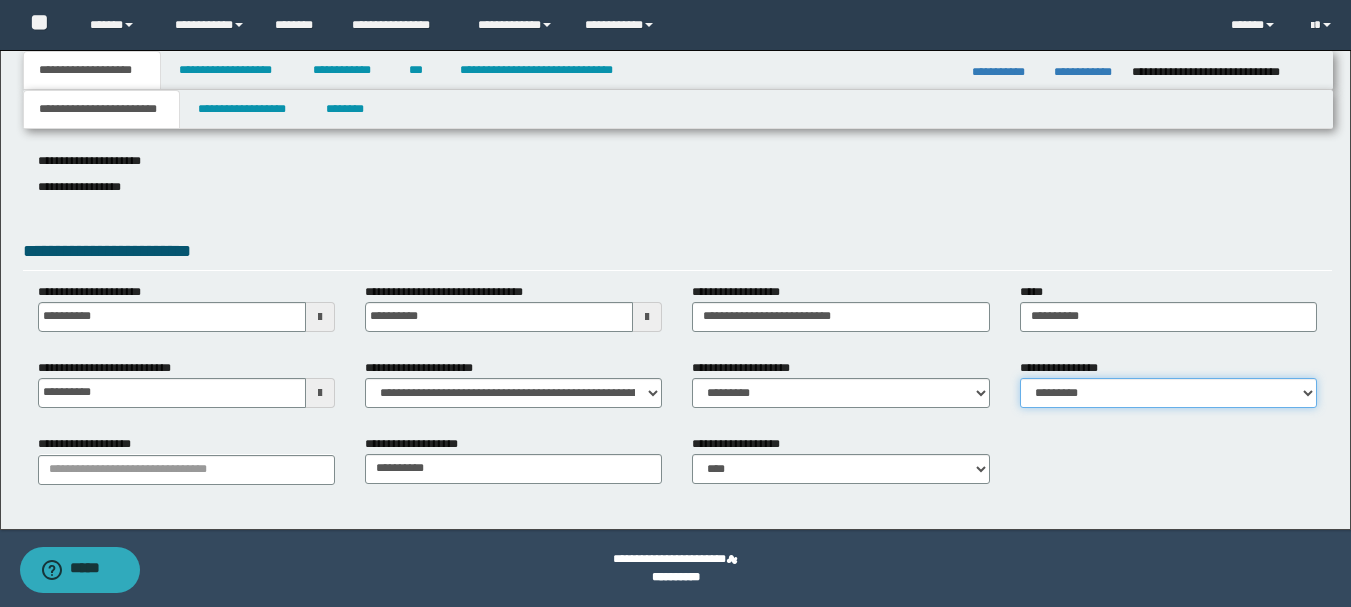 click on "**********" at bounding box center [1168, 393] 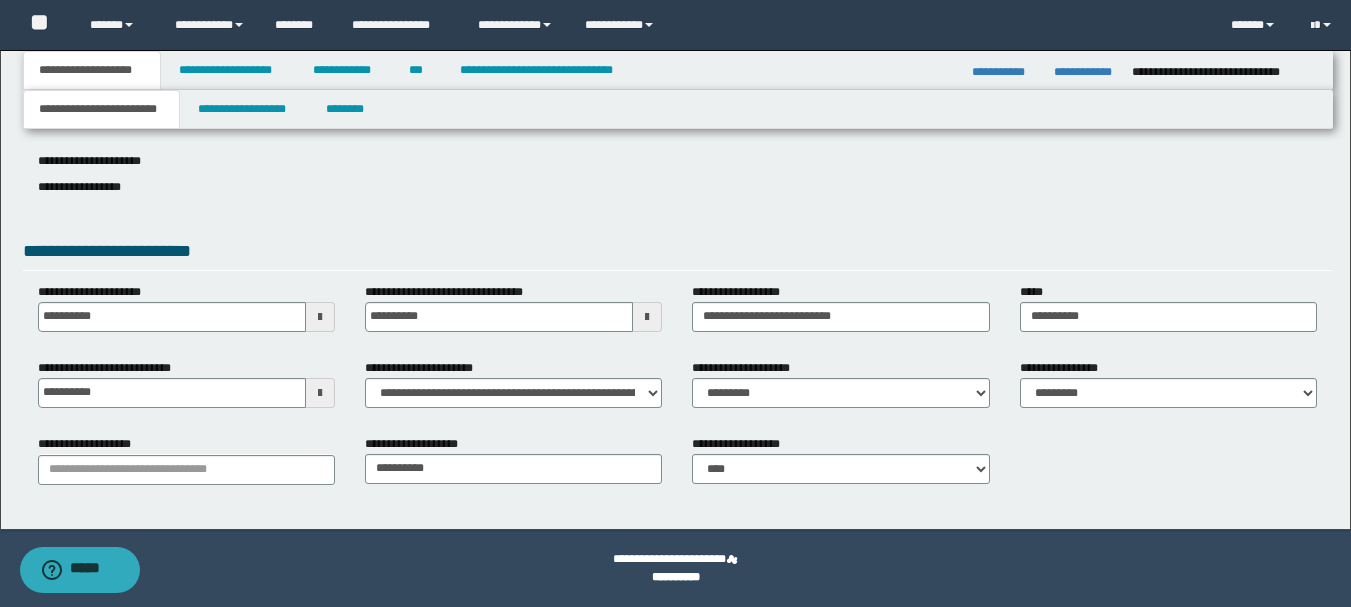 click on "**********" at bounding box center (677, 185) 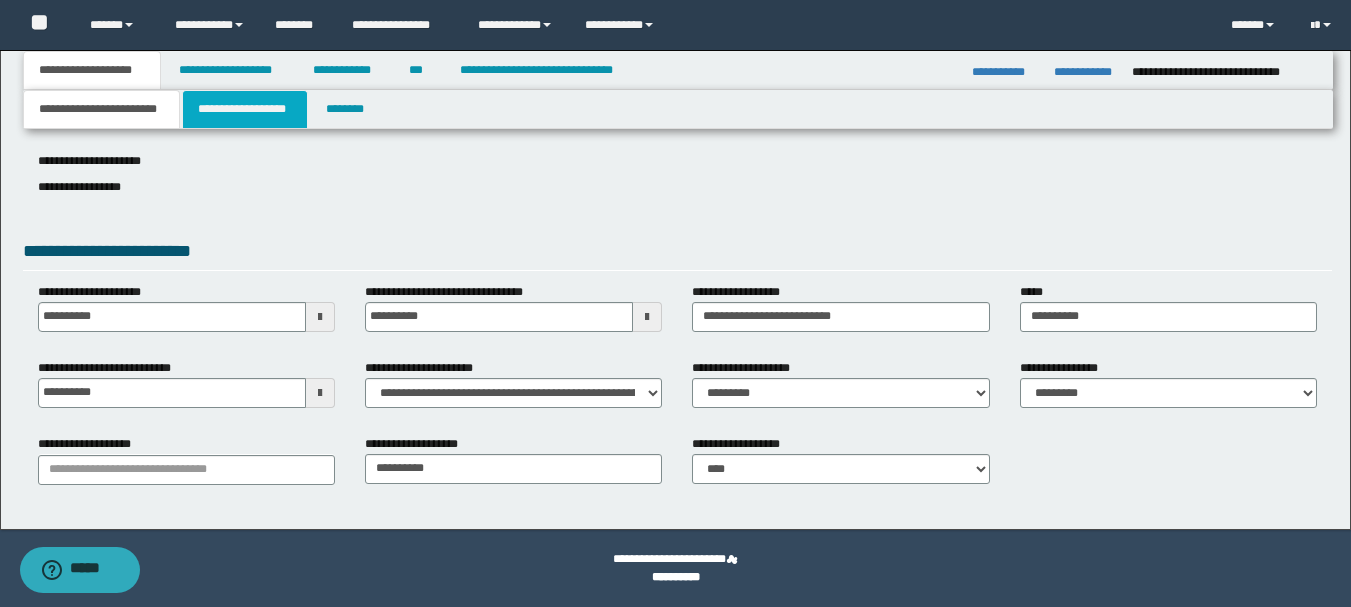 click on "**********" at bounding box center (245, 109) 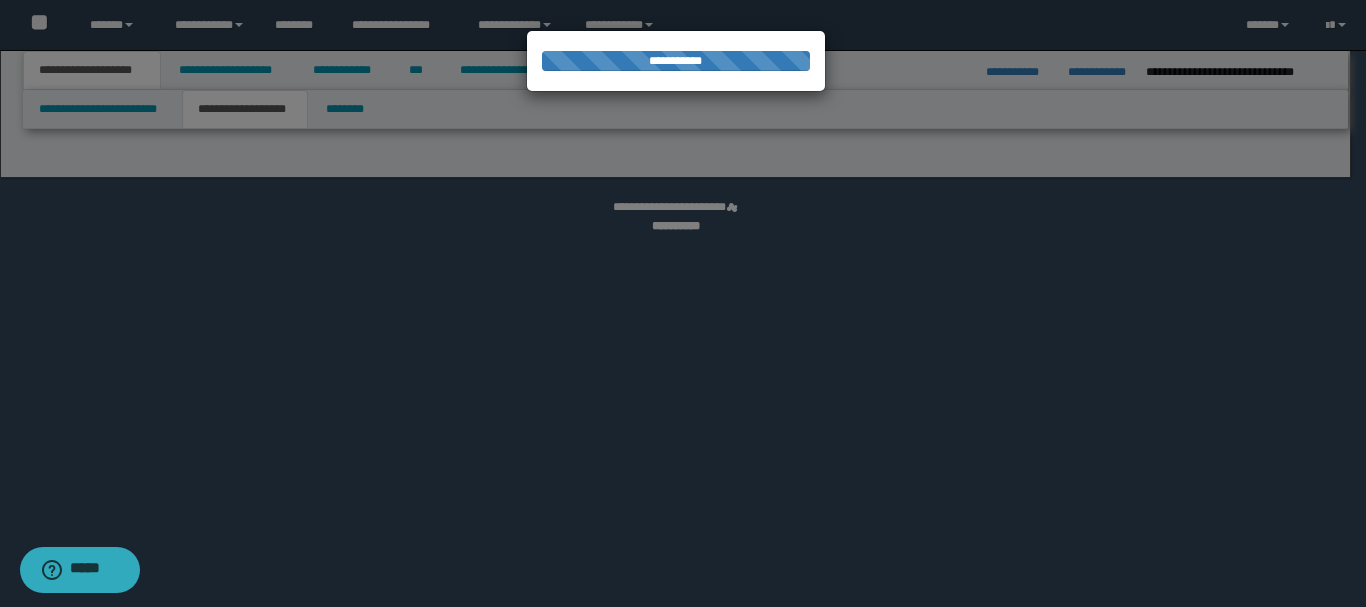 select on "*" 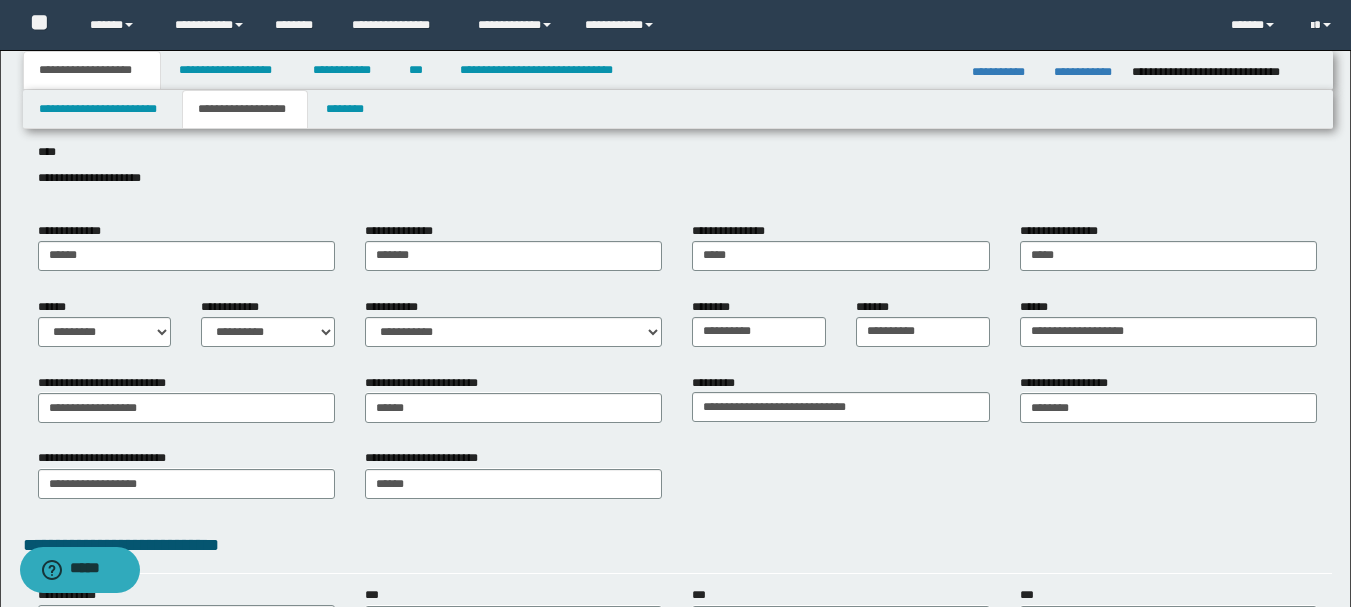 scroll, scrollTop: 134, scrollLeft: 0, axis: vertical 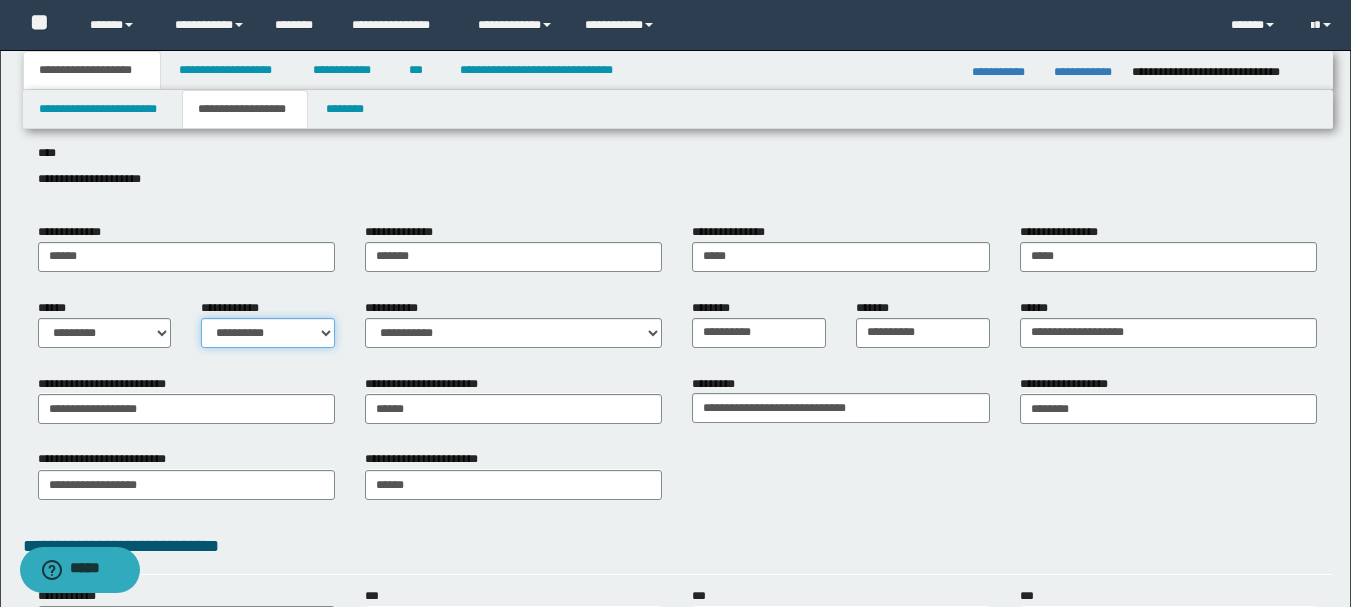click on "**********" at bounding box center [268, 333] 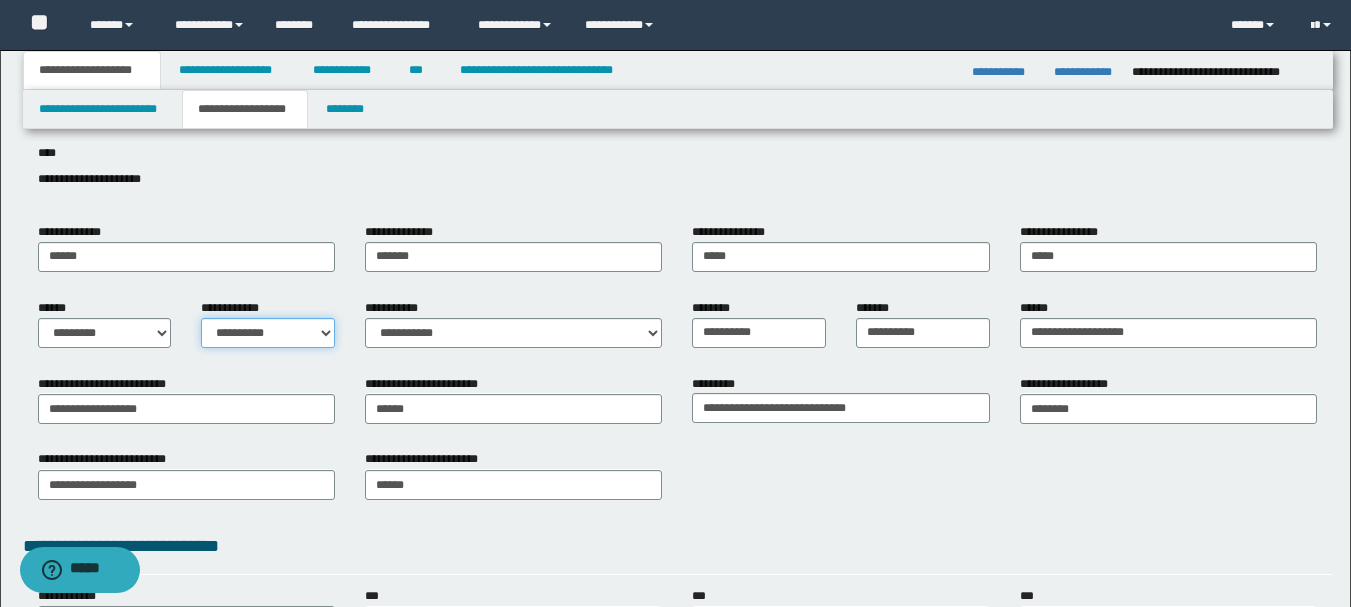 select on "*" 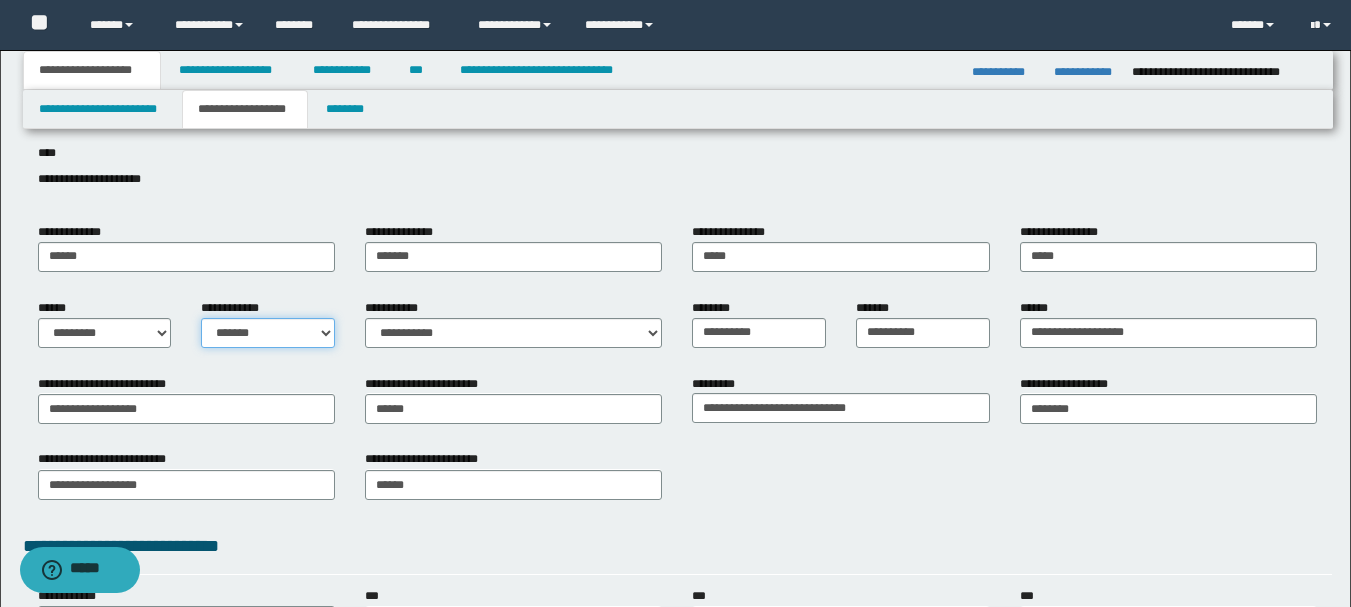 click on "**********" at bounding box center (268, 333) 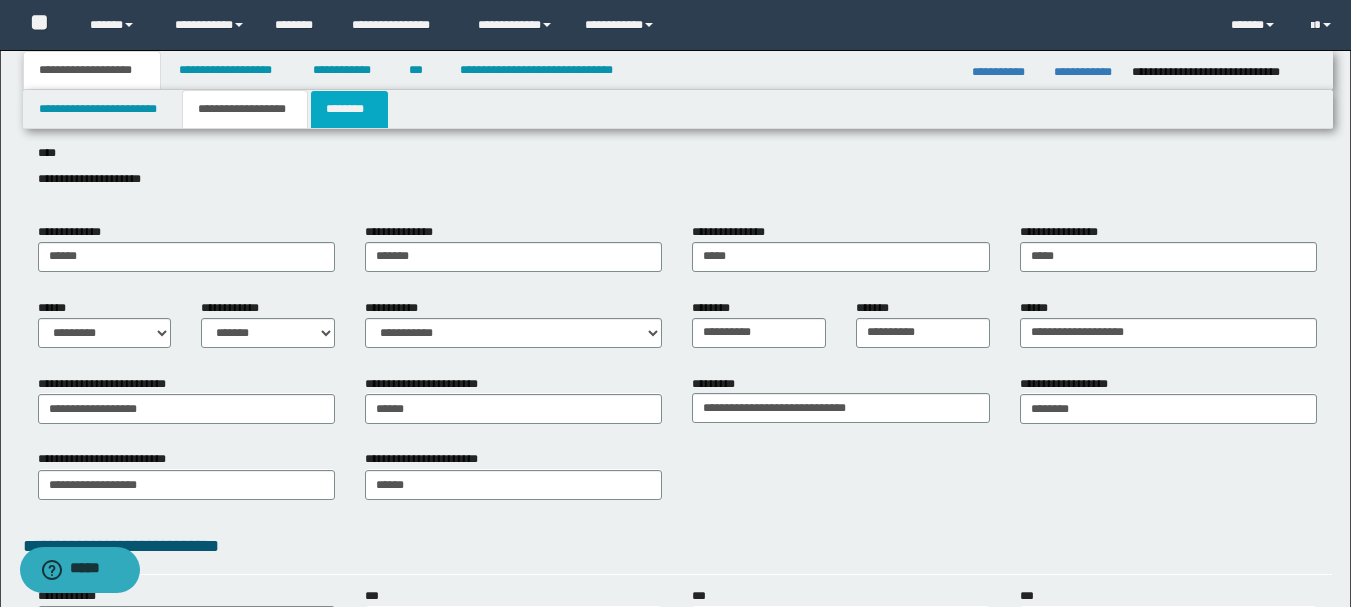 click on "********" at bounding box center (349, 109) 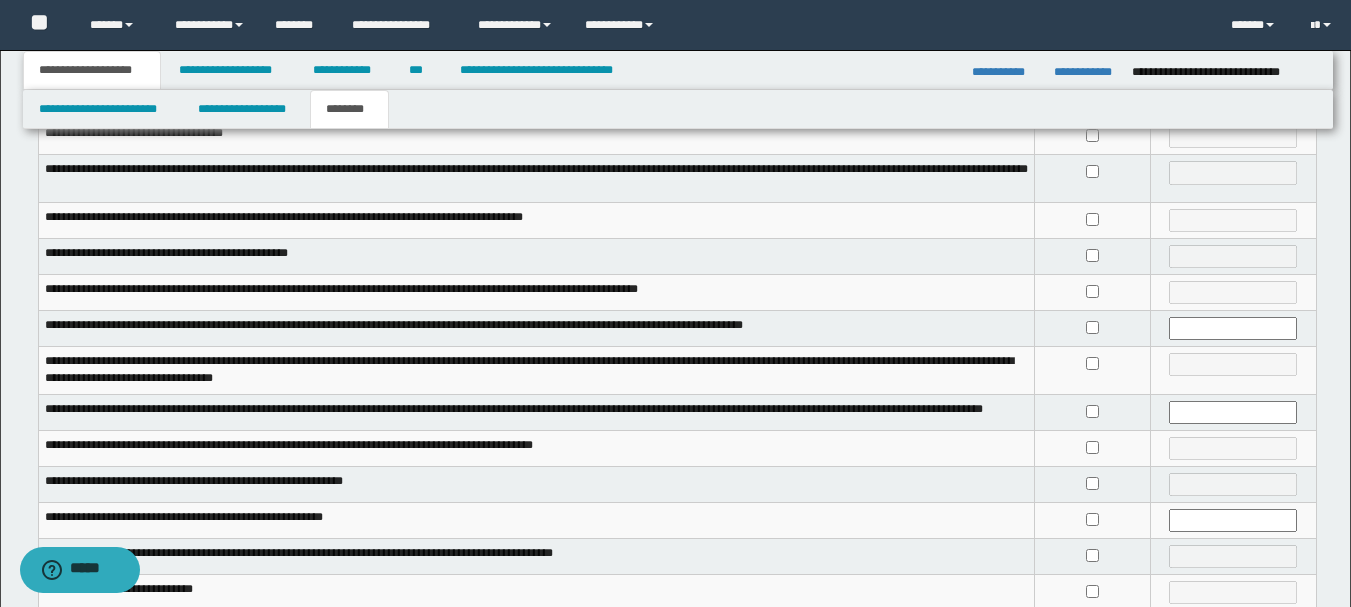 scroll, scrollTop: 535, scrollLeft: 0, axis: vertical 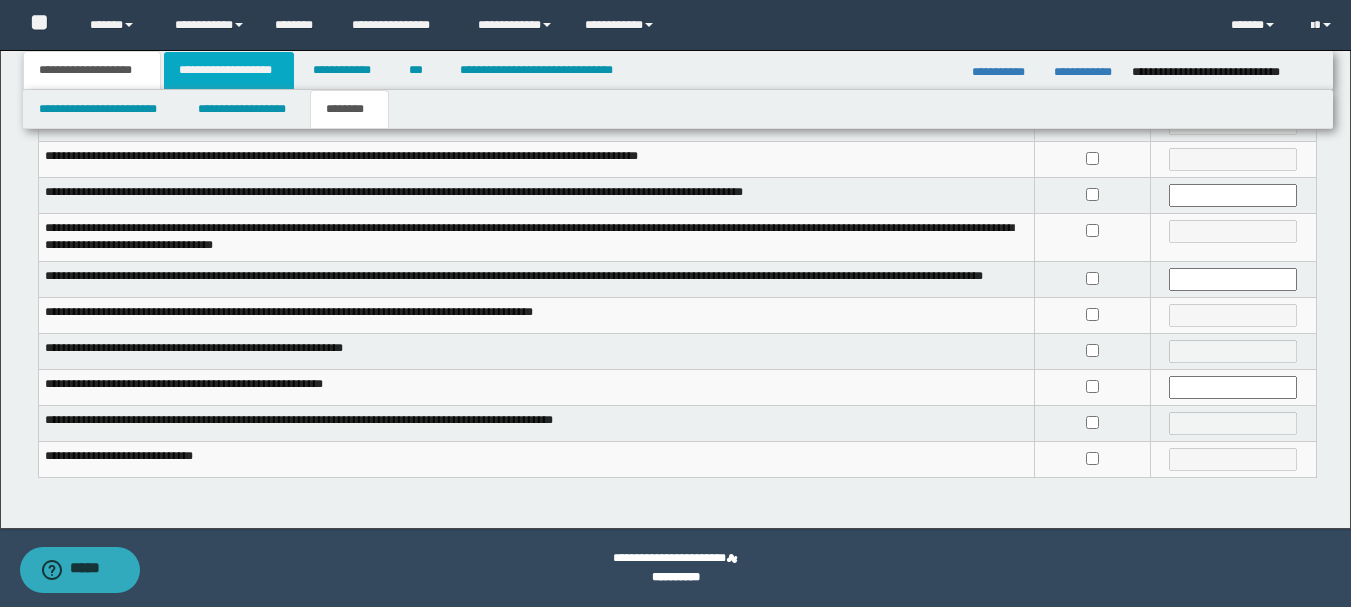 click on "**********" at bounding box center [229, 70] 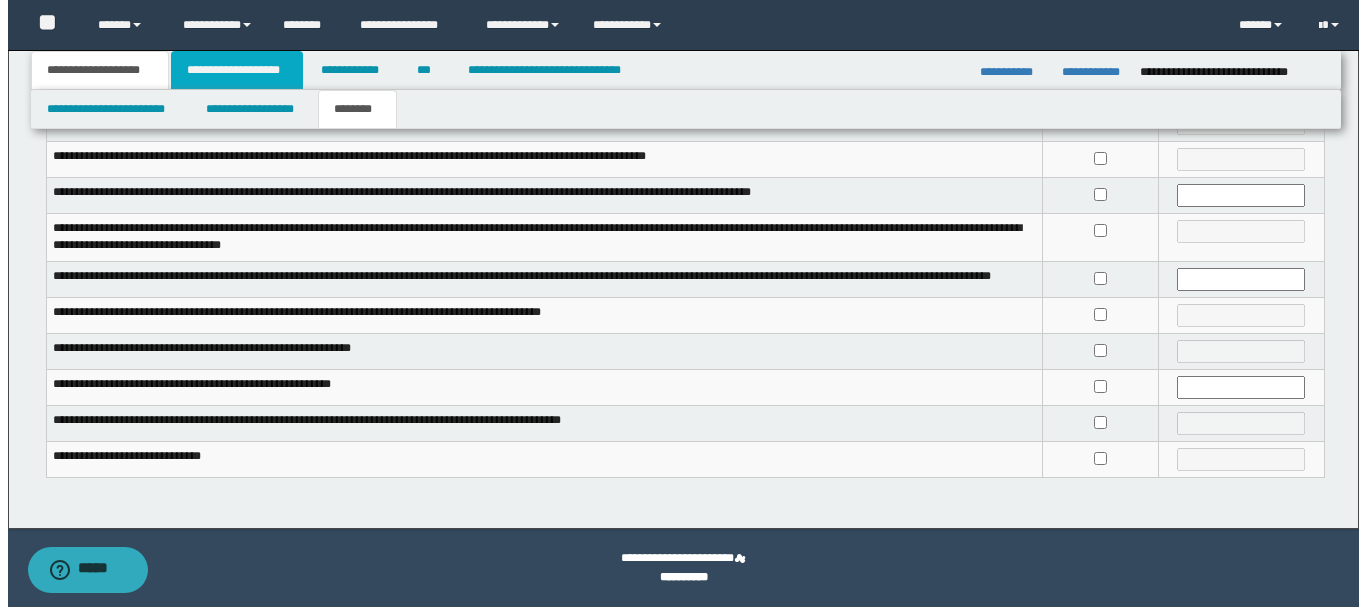 scroll, scrollTop: 0, scrollLeft: 0, axis: both 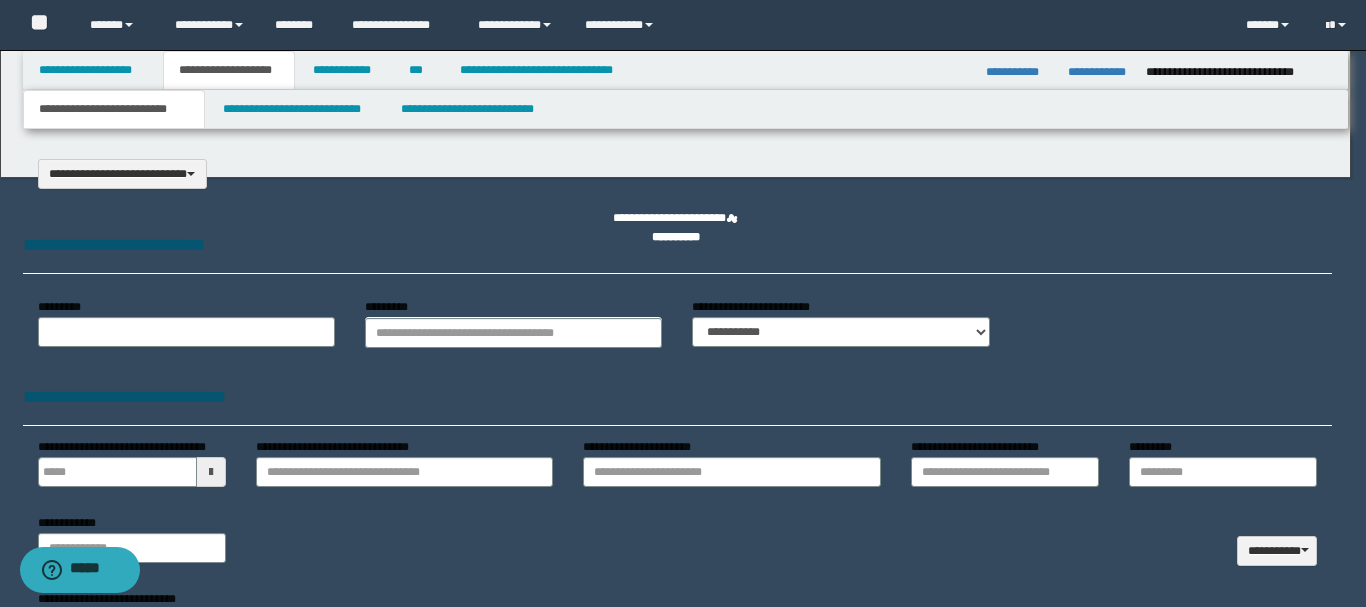 type on "**********" 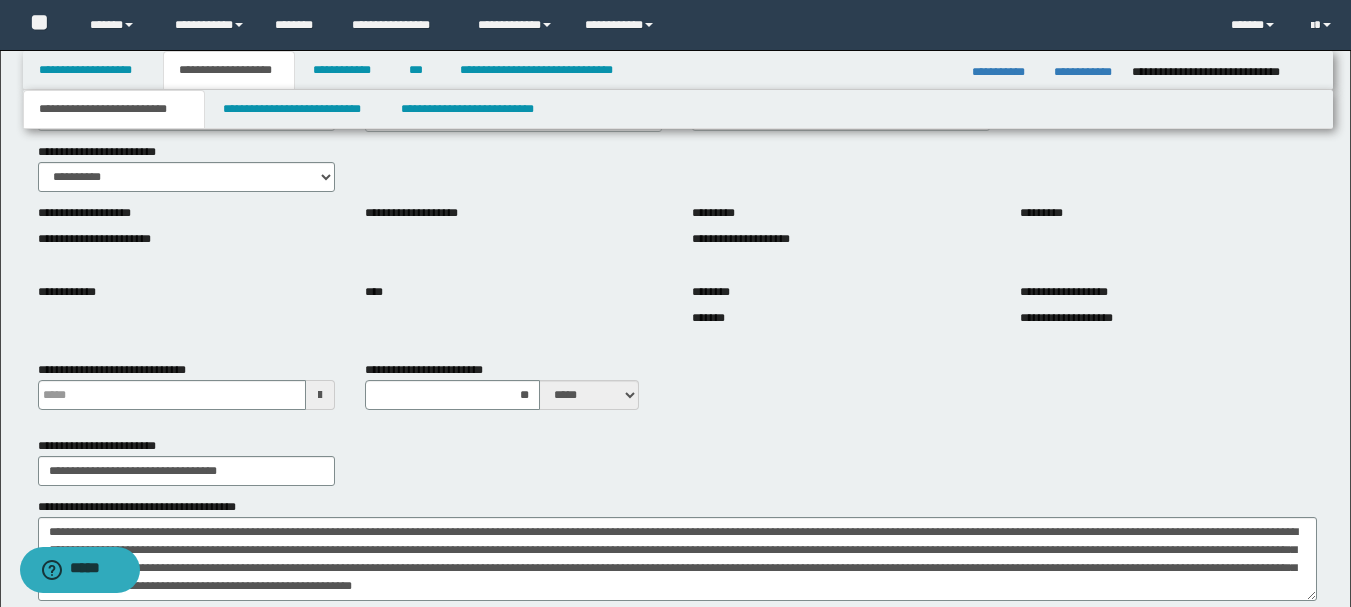 scroll, scrollTop: 133, scrollLeft: 0, axis: vertical 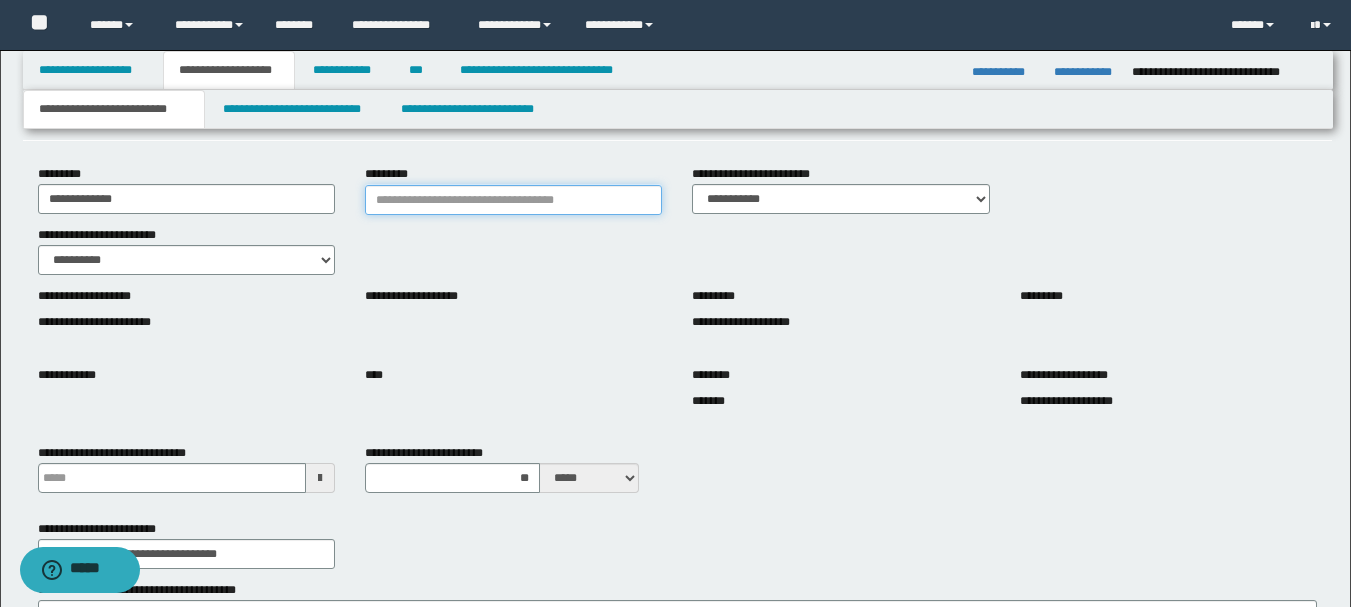 click on "*********" at bounding box center [513, 200] 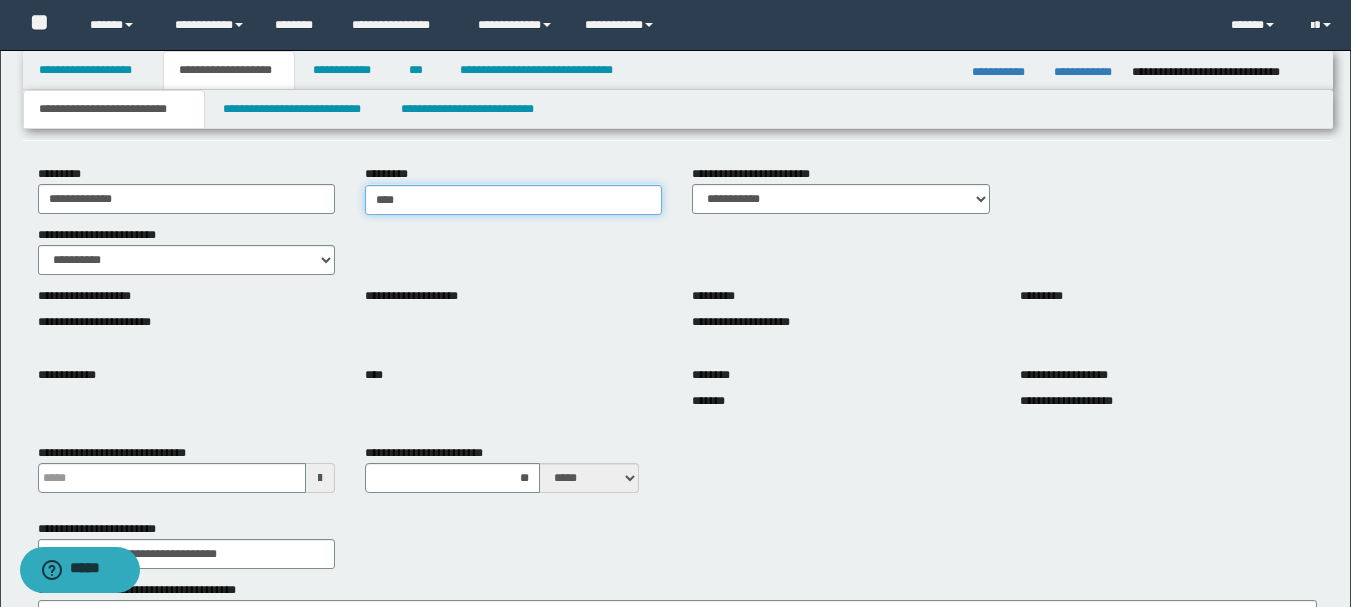 type on "*****" 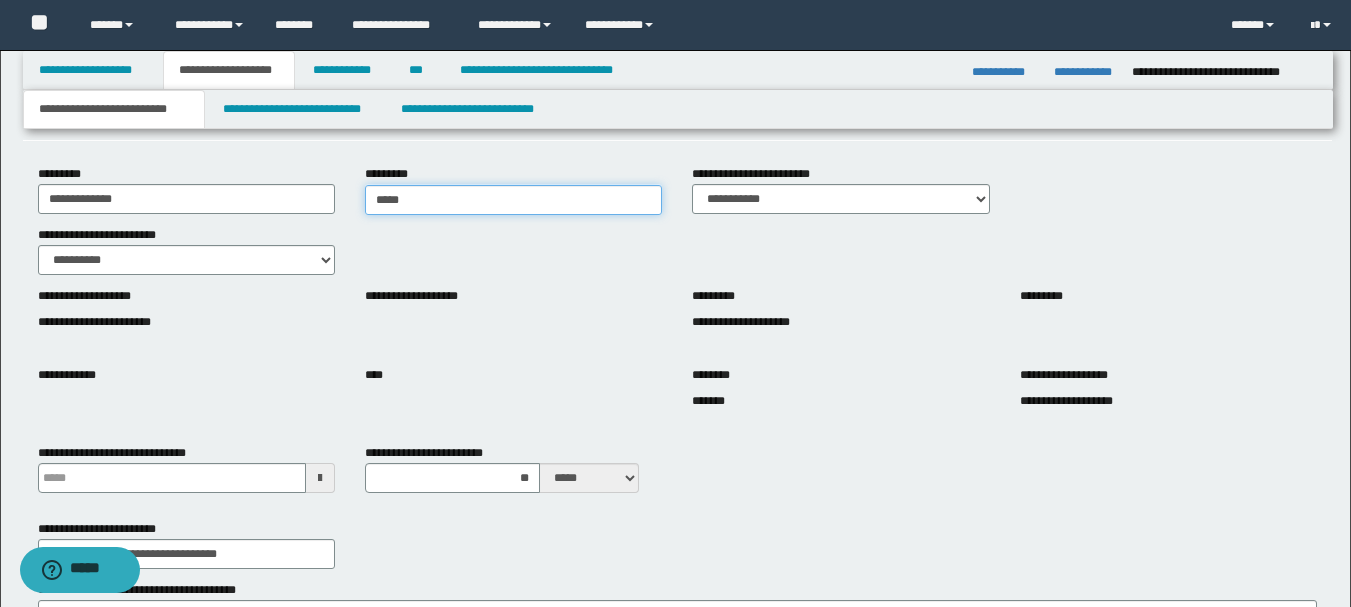 type on "*****" 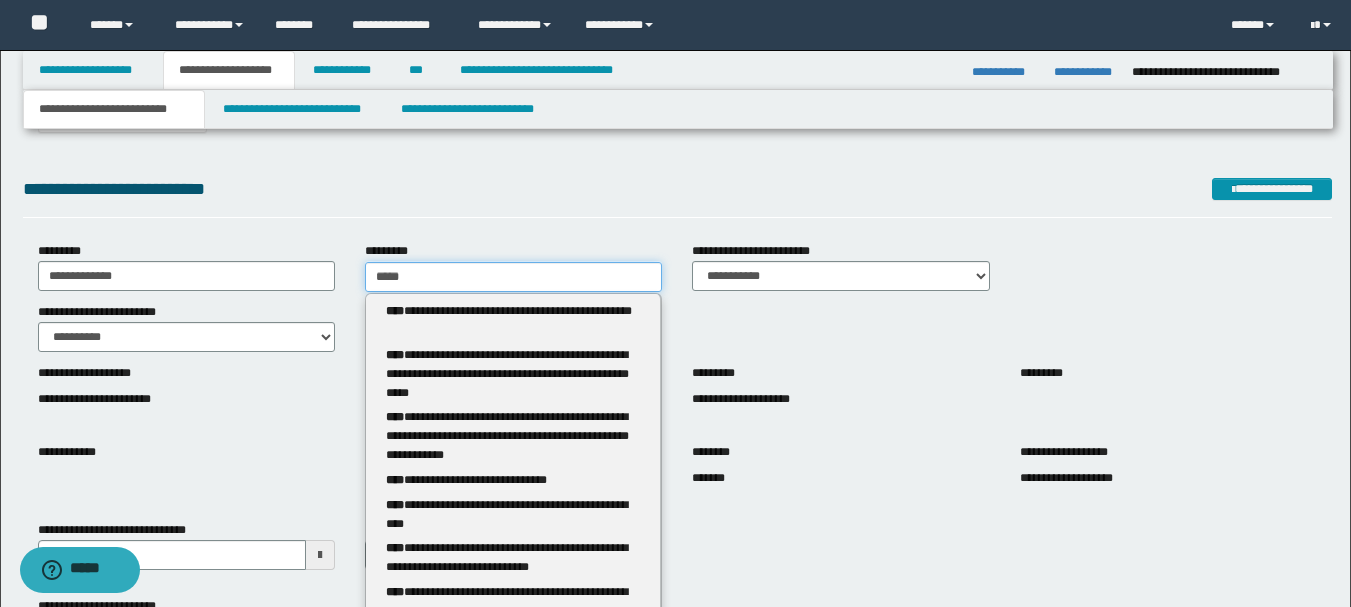 scroll, scrollTop: 0, scrollLeft: 0, axis: both 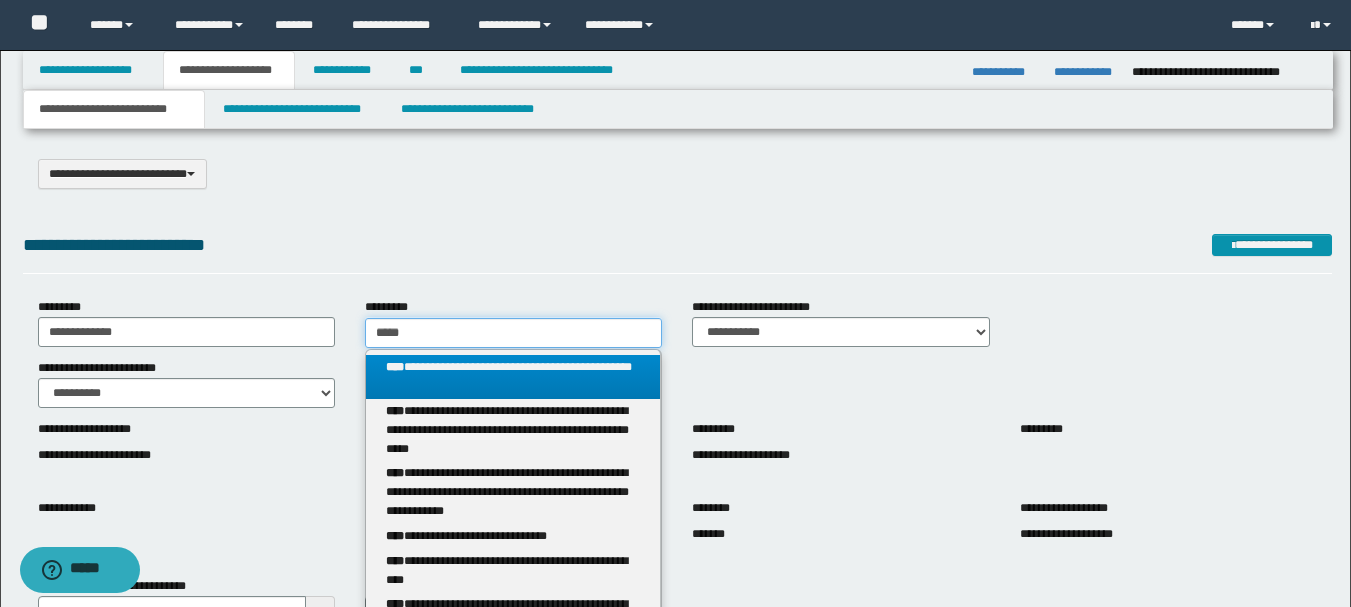 type on "*****" 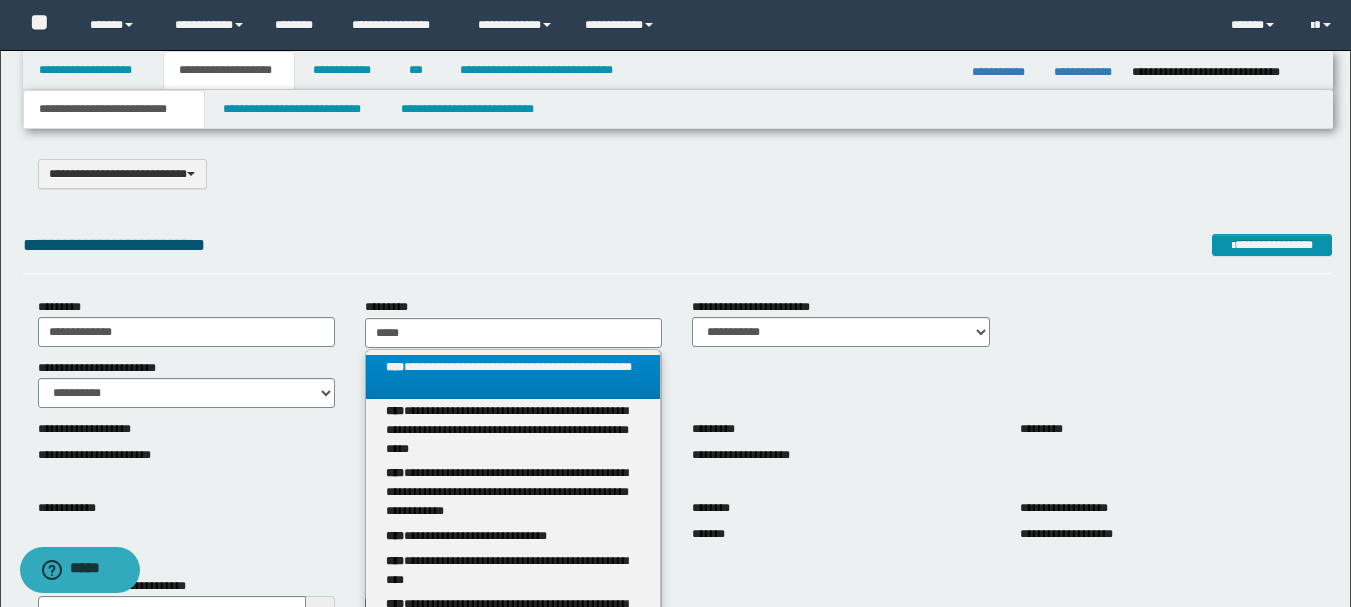 click on "**********" at bounding box center (677, 245) 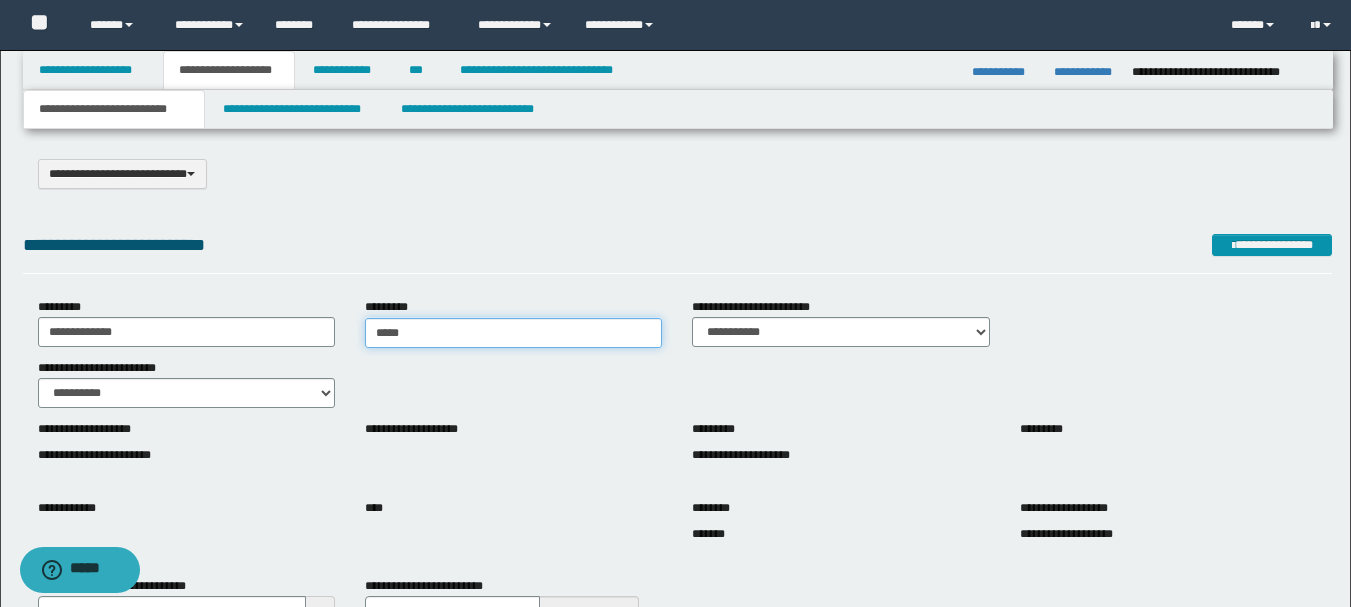 type on "*****" 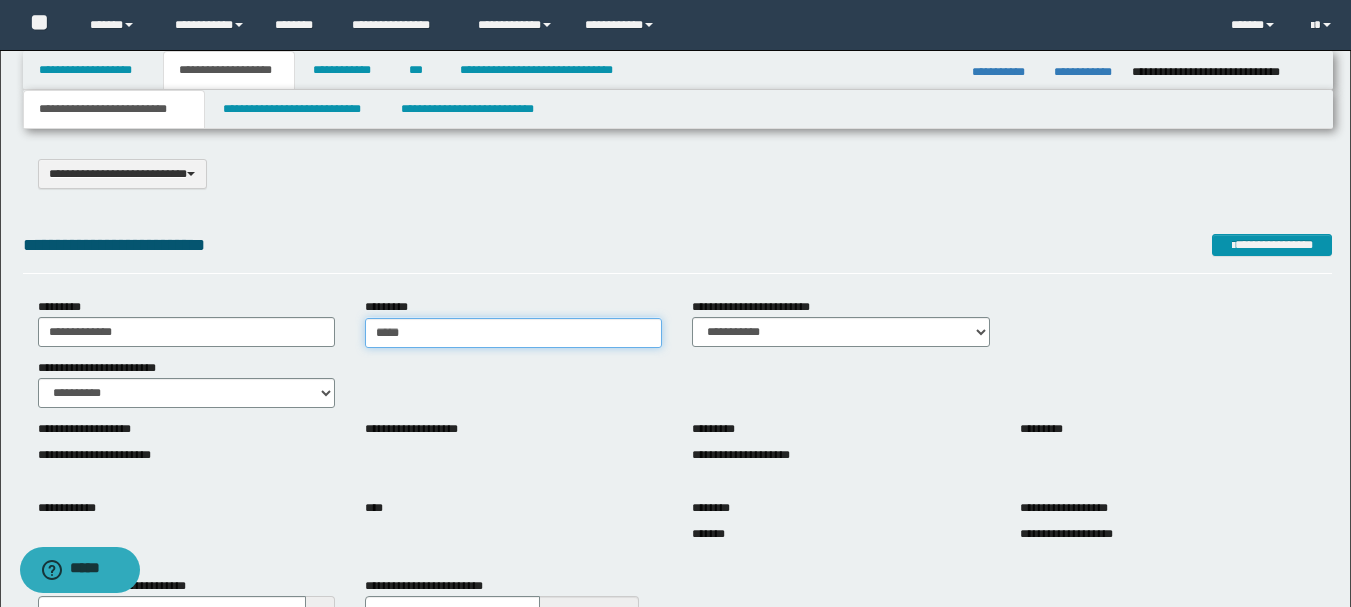 click on "*****" at bounding box center (513, 333) 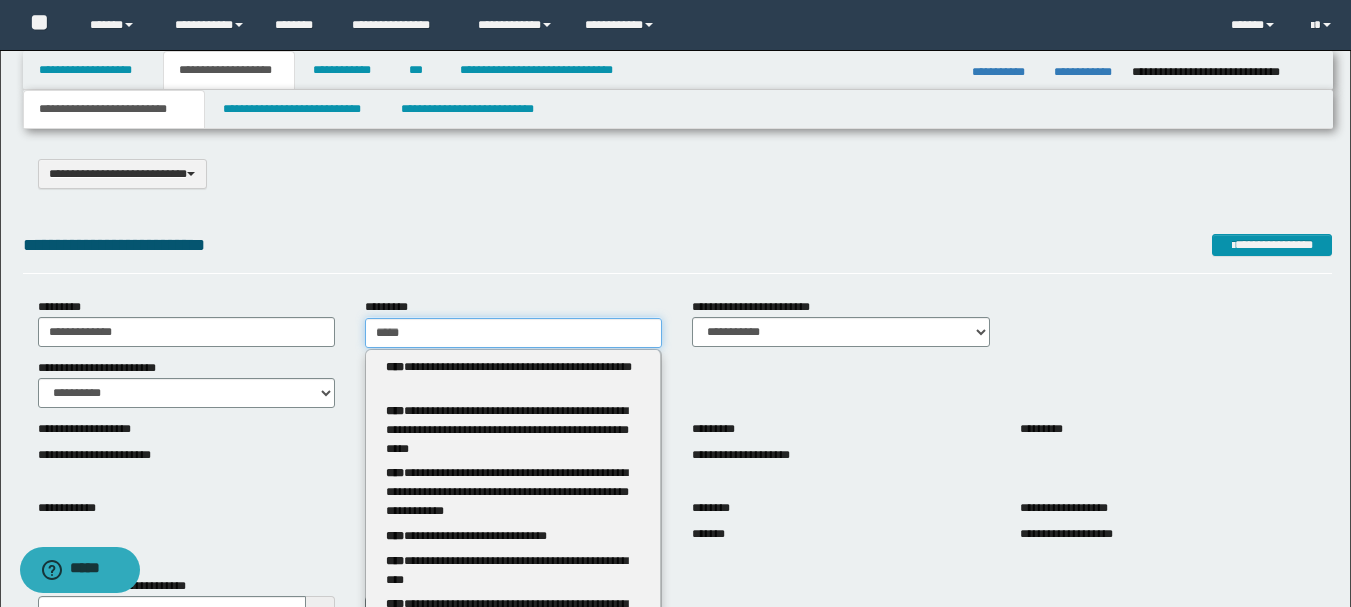 type 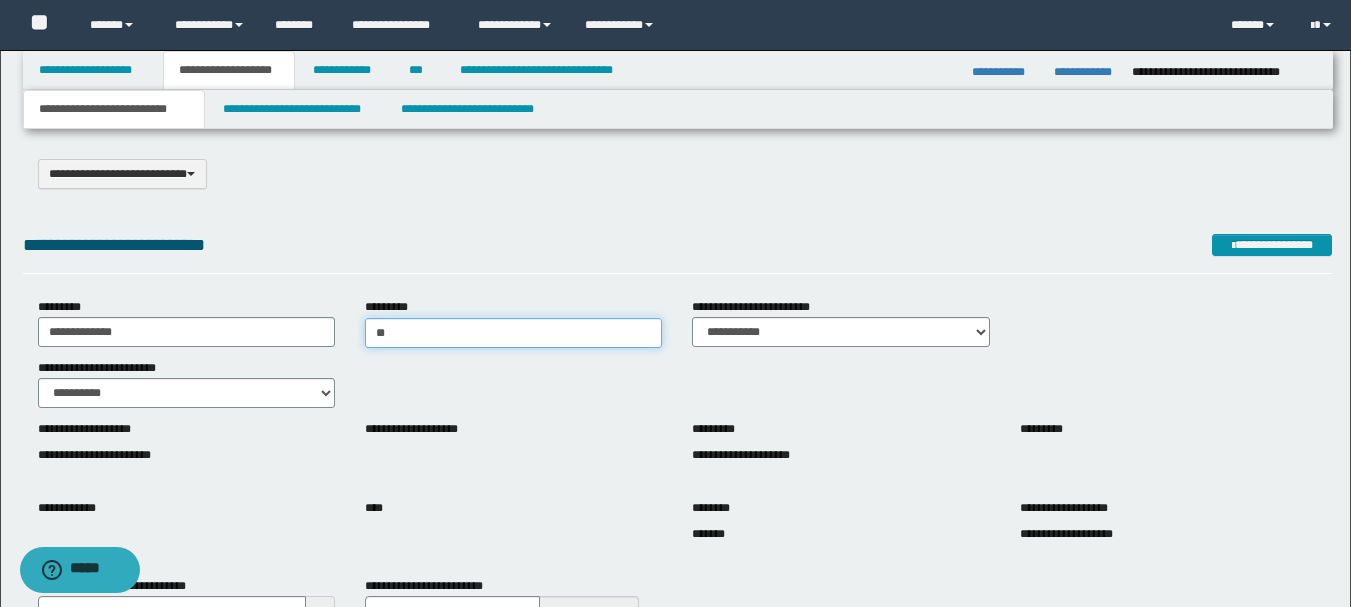 type on "*" 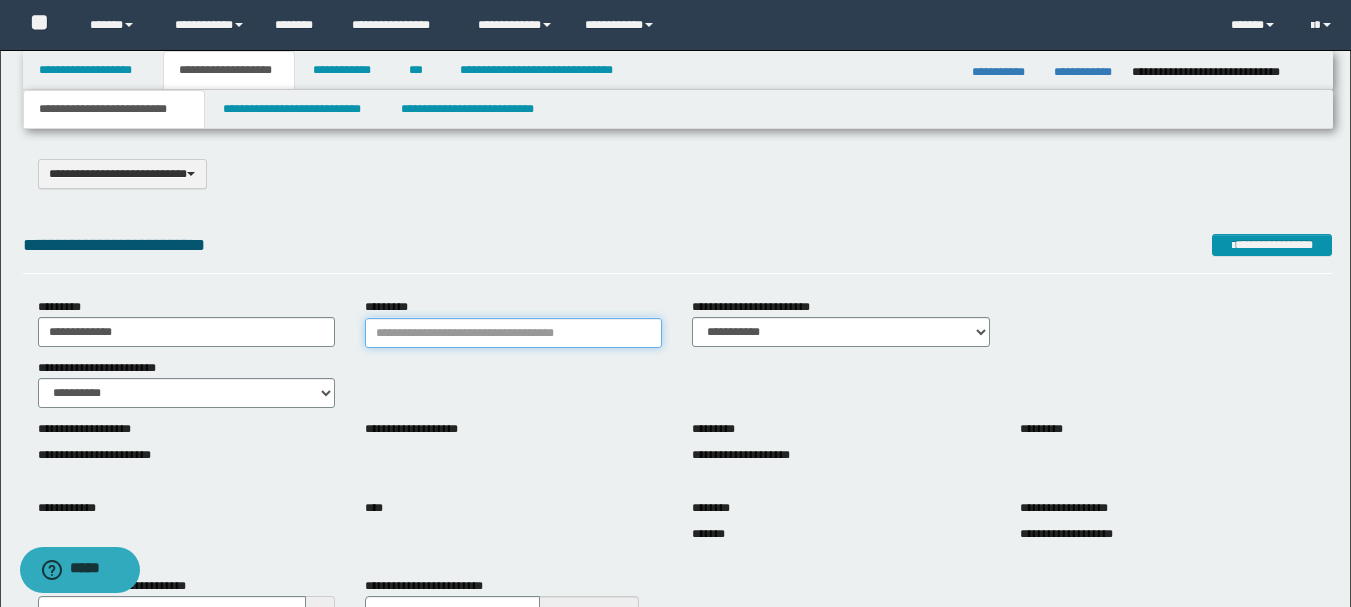type 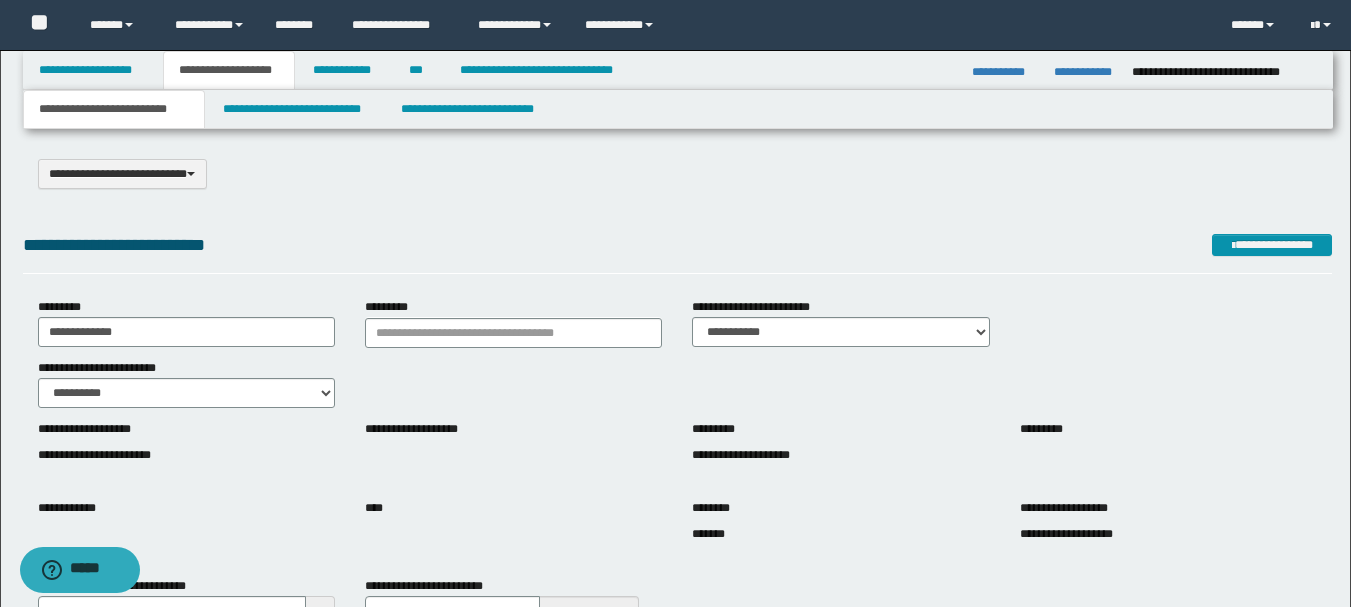 click on "**********" at bounding box center (677, 245) 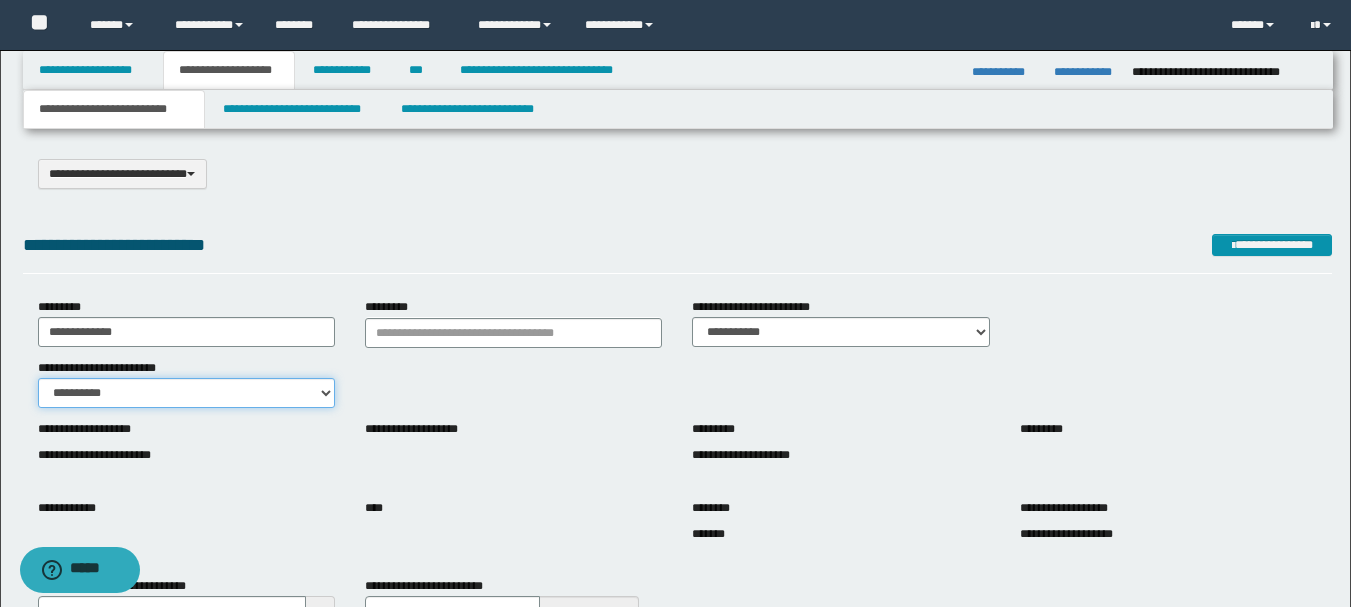 click on "**********" at bounding box center [186, 393] 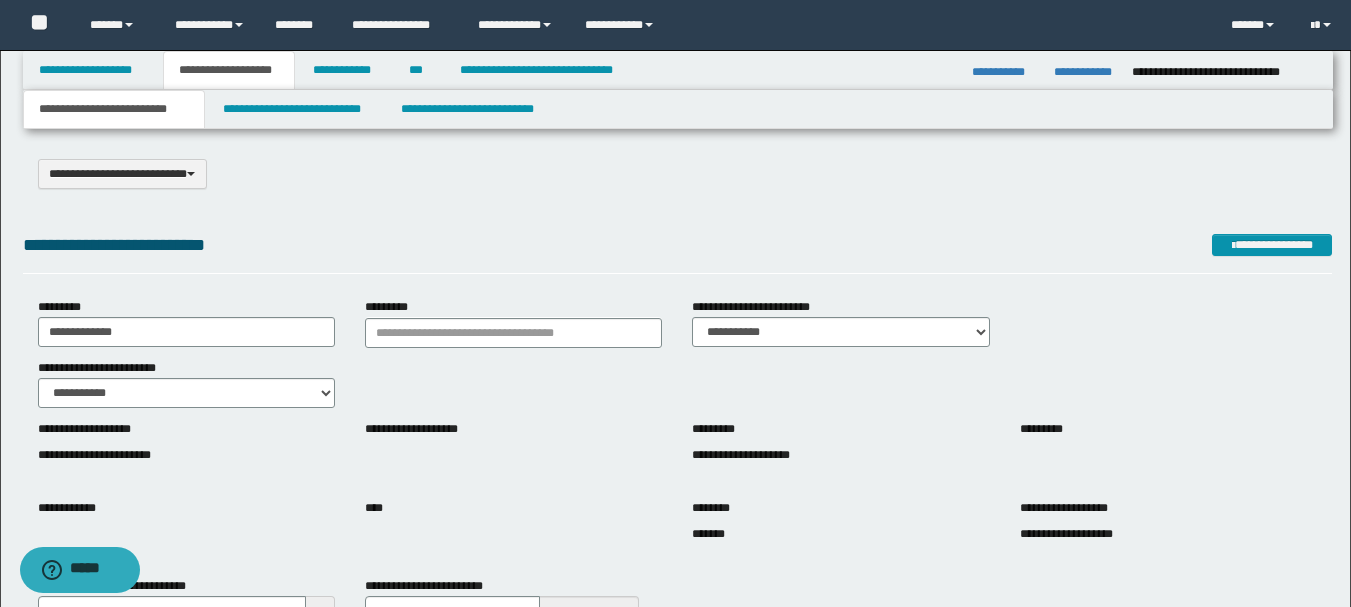 click on "**********" at bounding box center [677, 245] 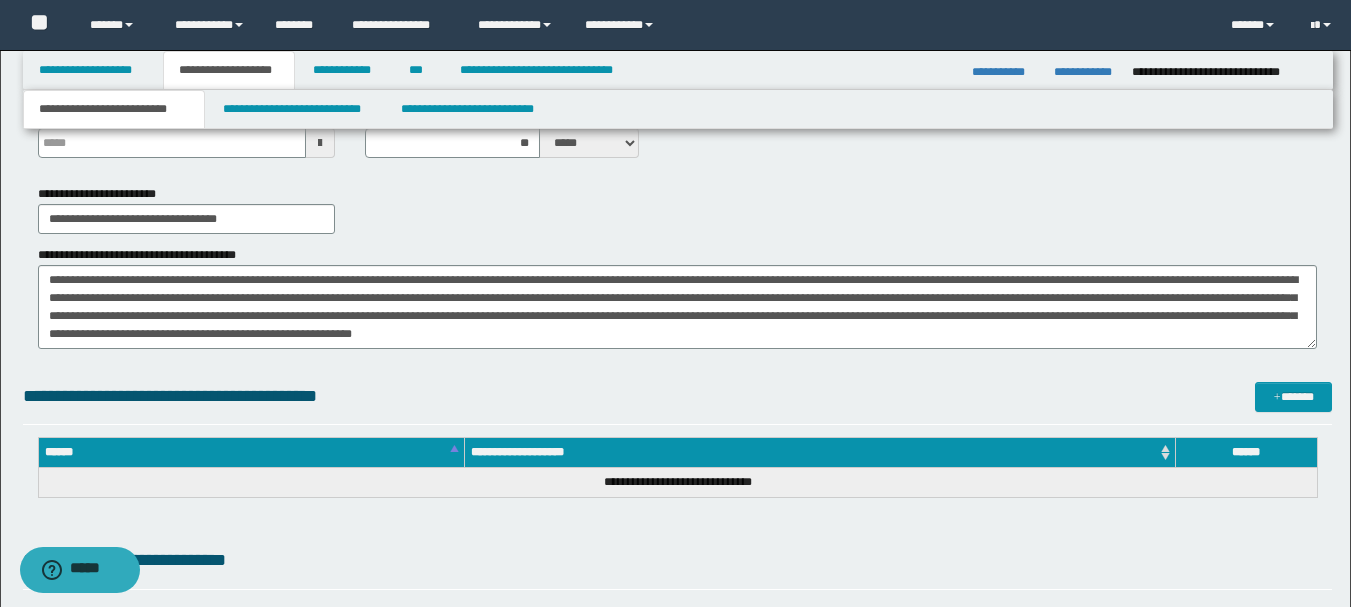 scroll, scrollTop: 469, scrollLeft: 0, axis: vertical 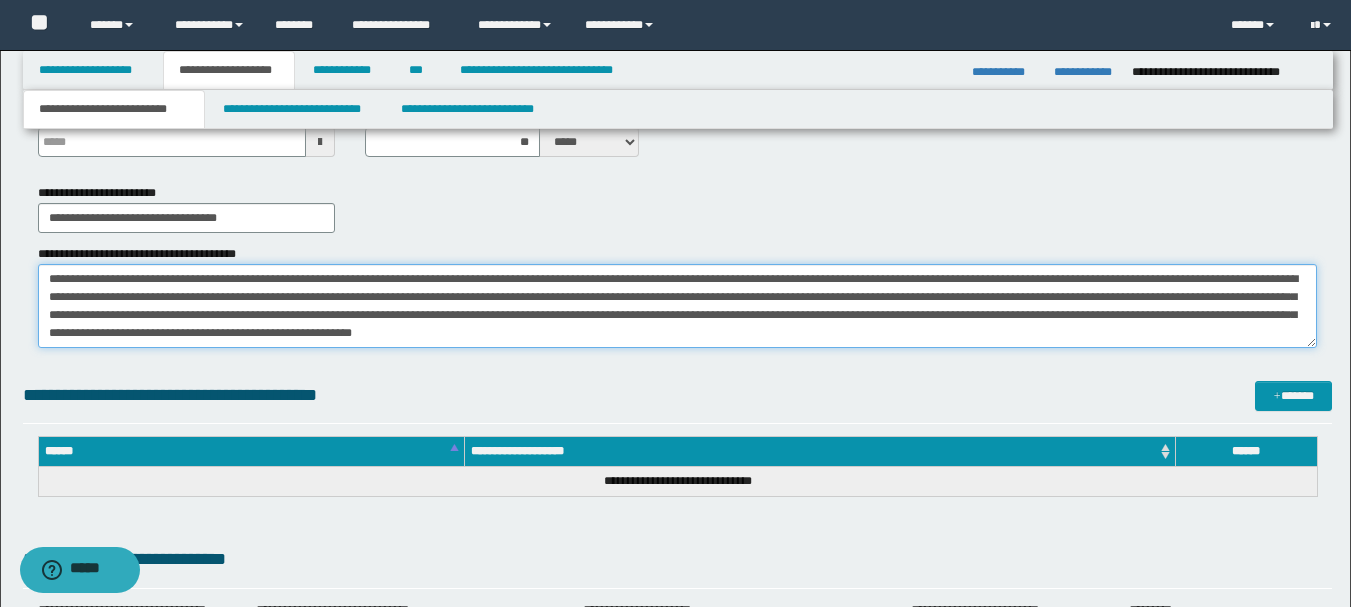 drag, startPoint x: 218, startPoint y: 284, endPoint x: 383, endPoint y: 341, distance: 174.56804 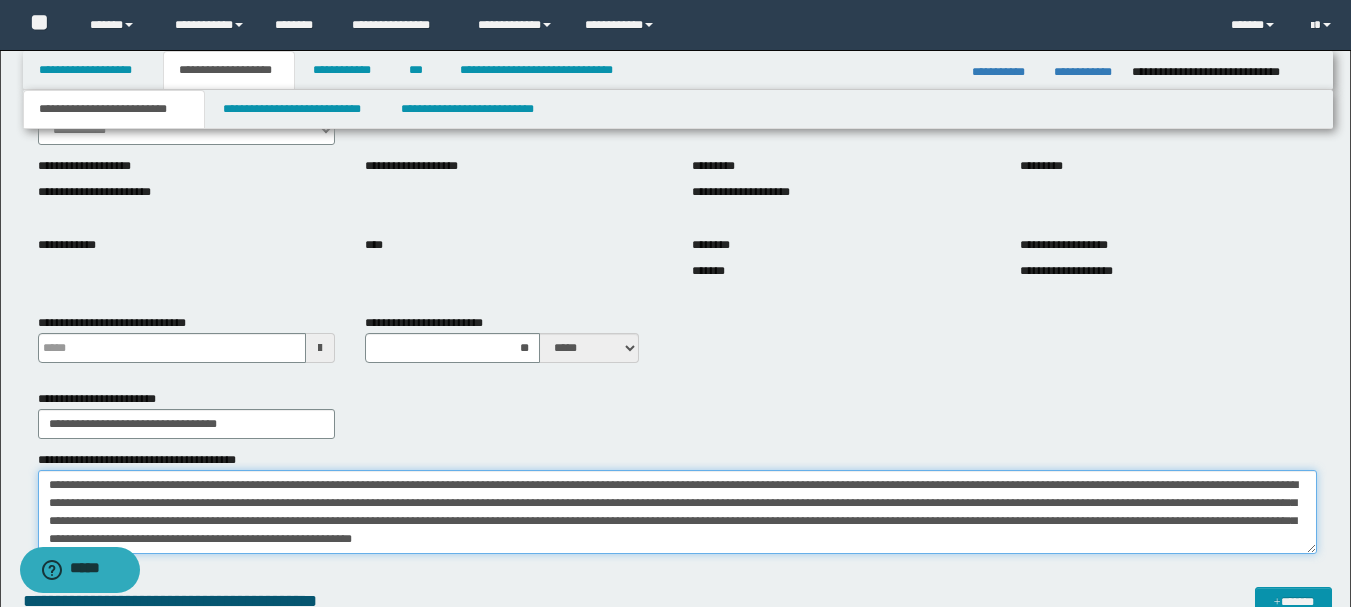 scroll, scrollTop: 260, scrollLeft: 0, axis: vertical 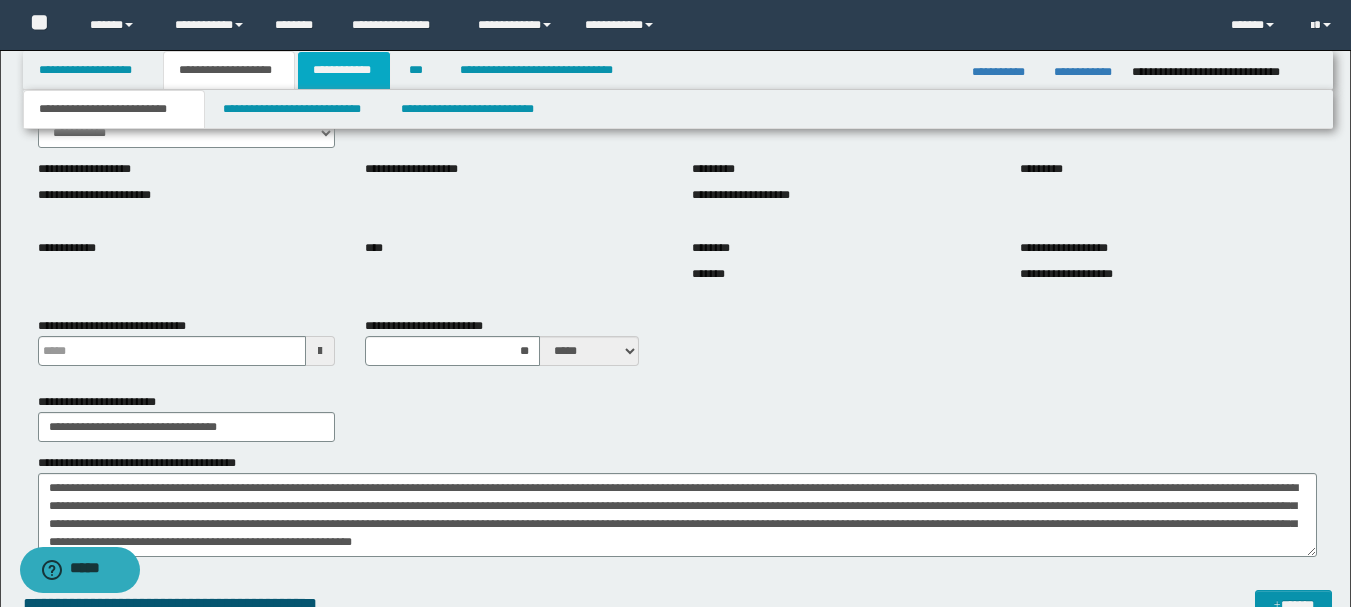 click on "**********" at bounding box center (344, 70) 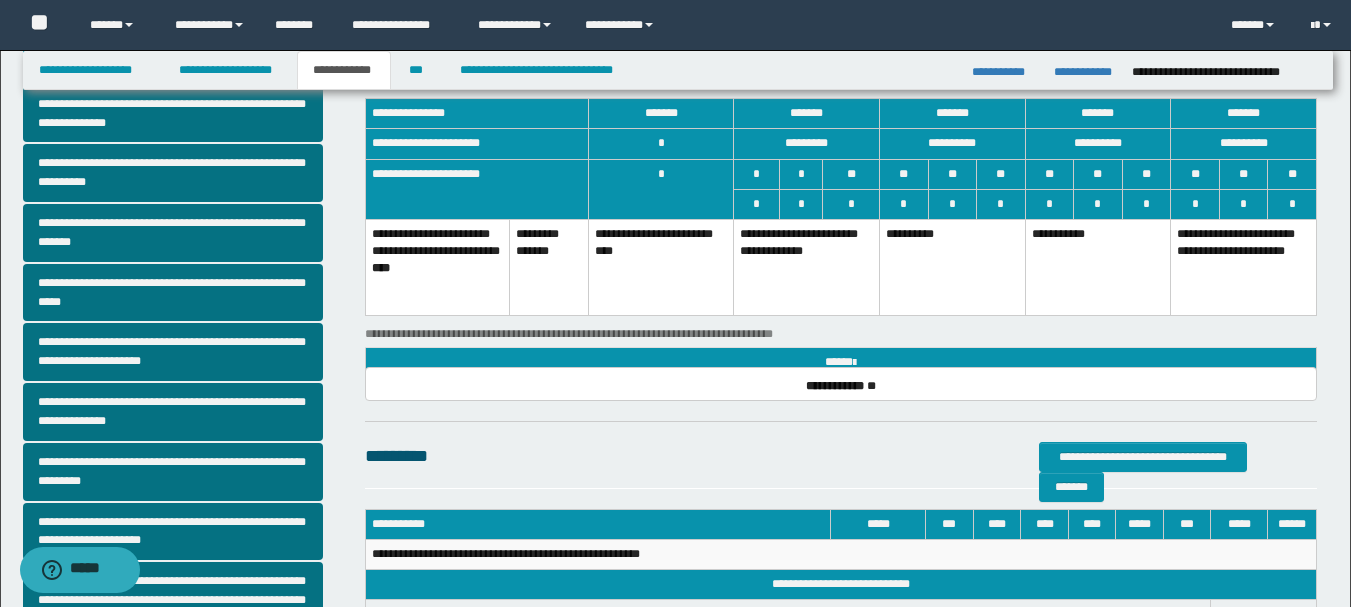 scroll, scrollTop: 0, scrollLeft: 0, axis: both 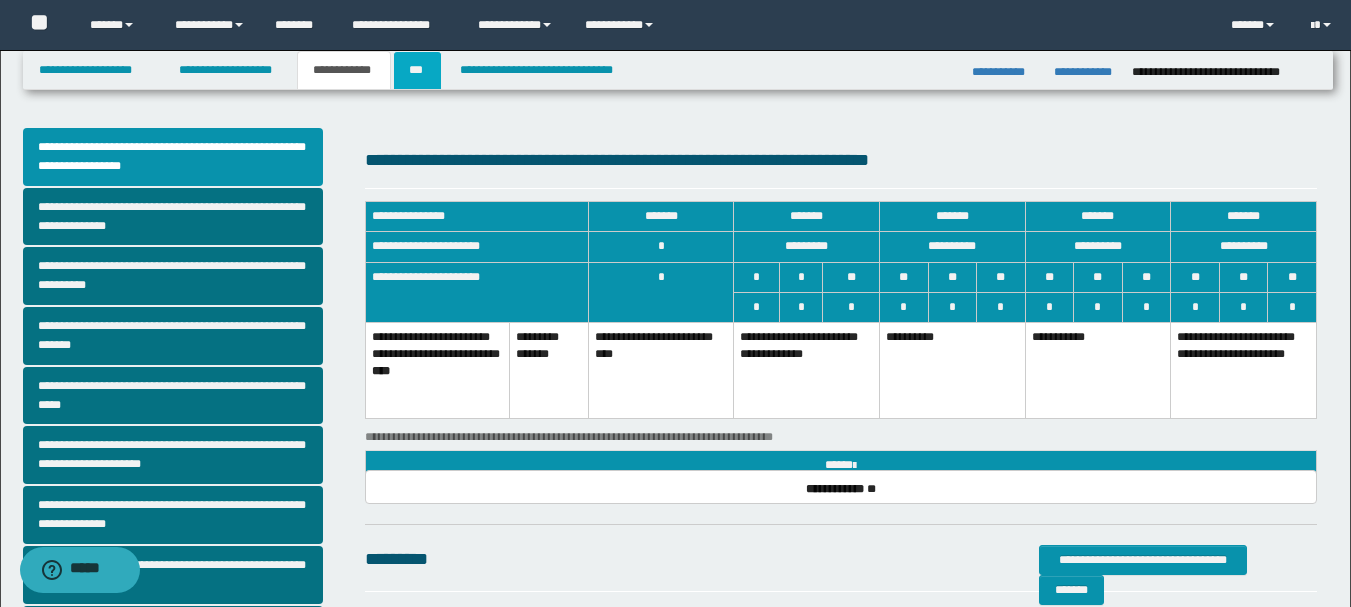 click on "***" at bounding box center [417, 70] 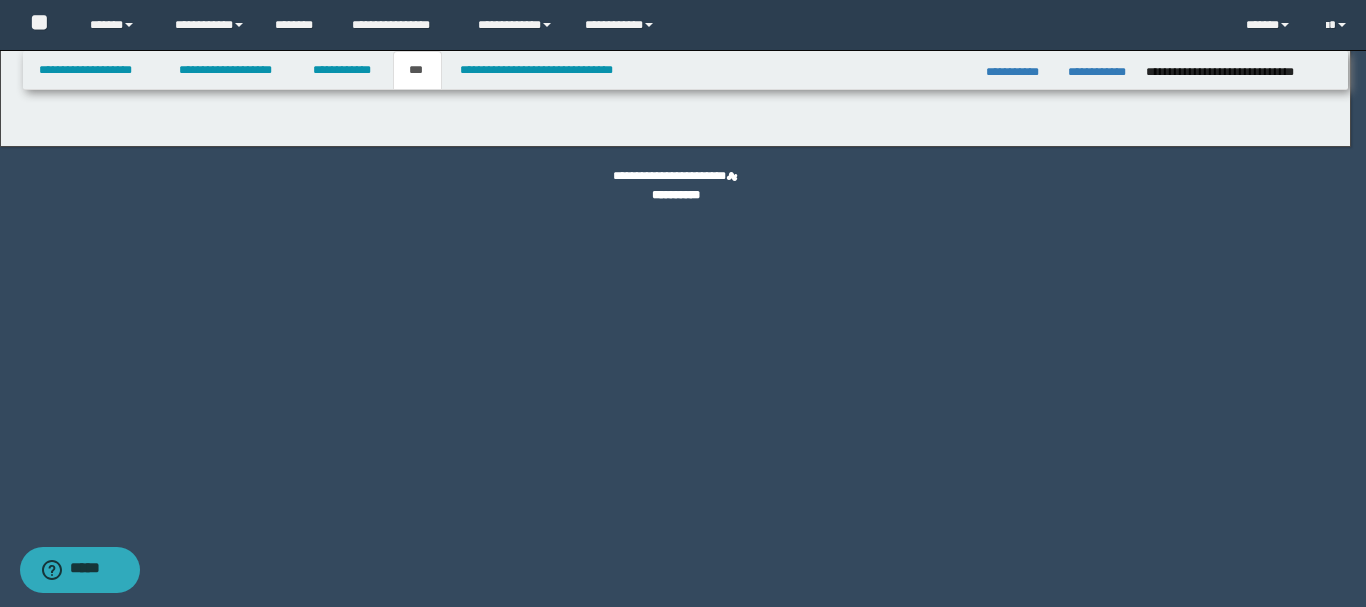 select on "*" 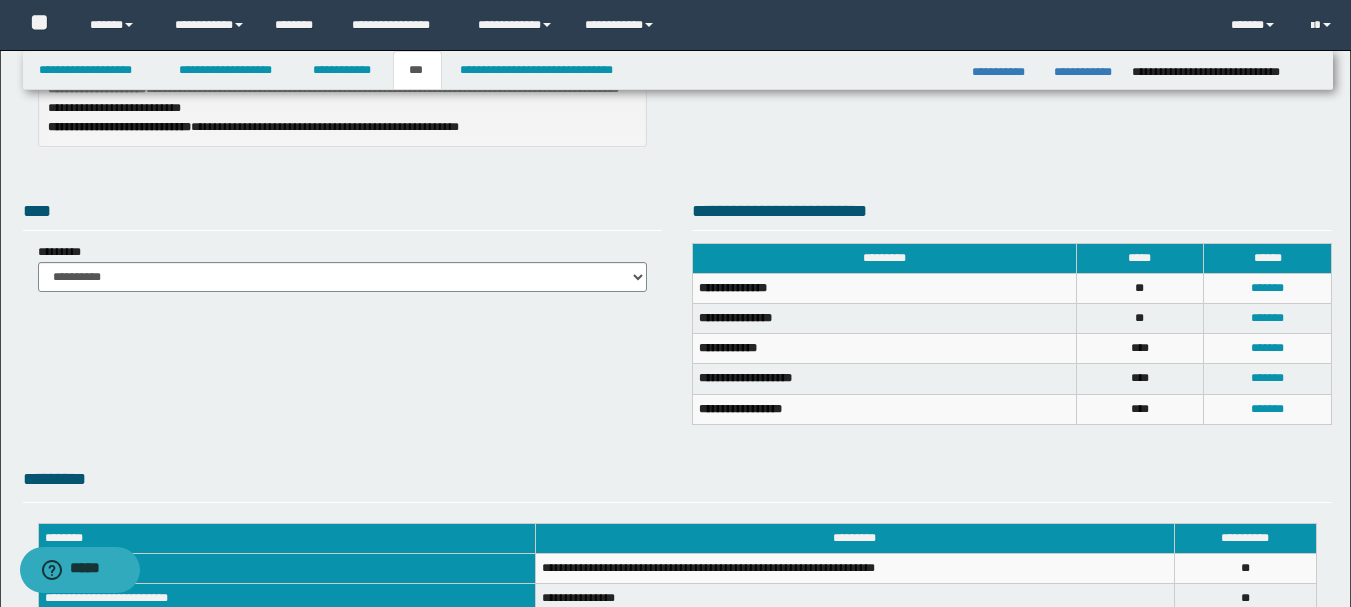 scroll, scrollTop: 316, scrollLeft: 0, axis: vertical 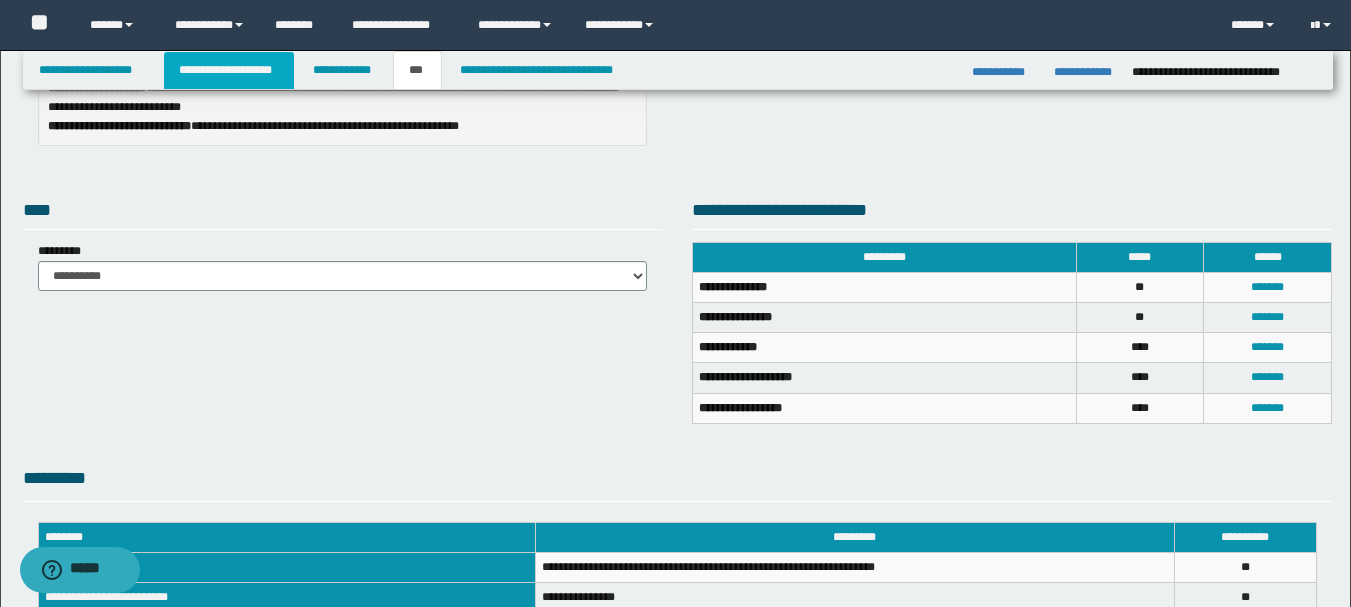 click on "**********" at bounding box center (229, 70) 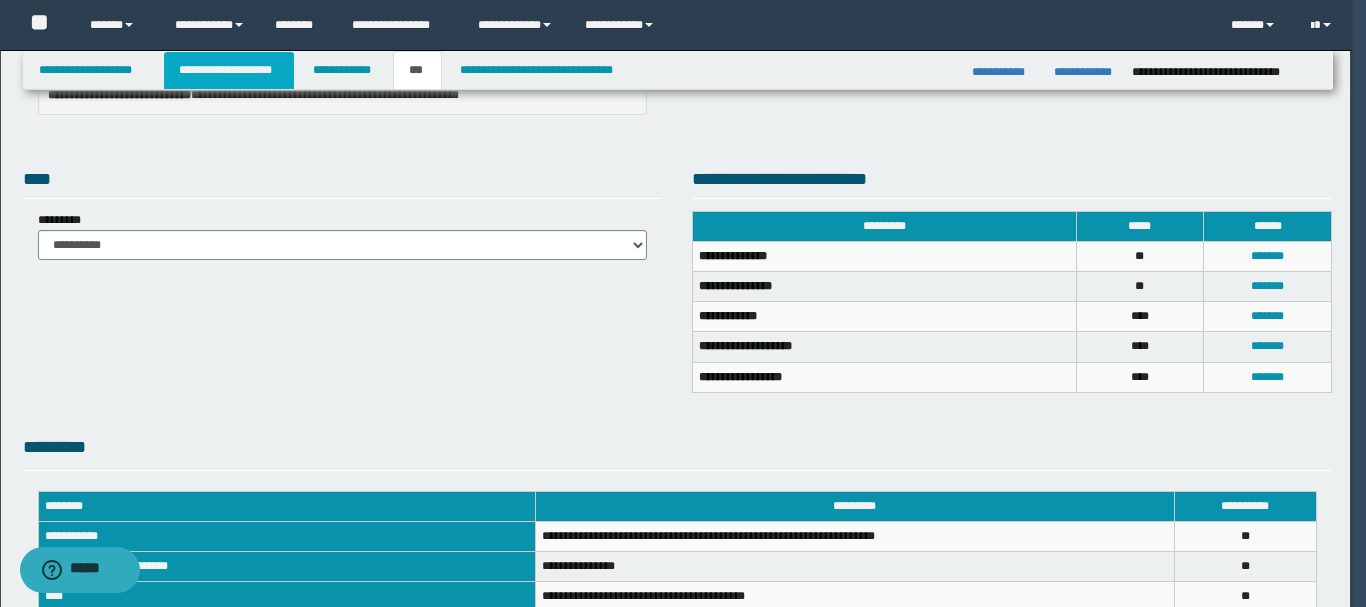 type 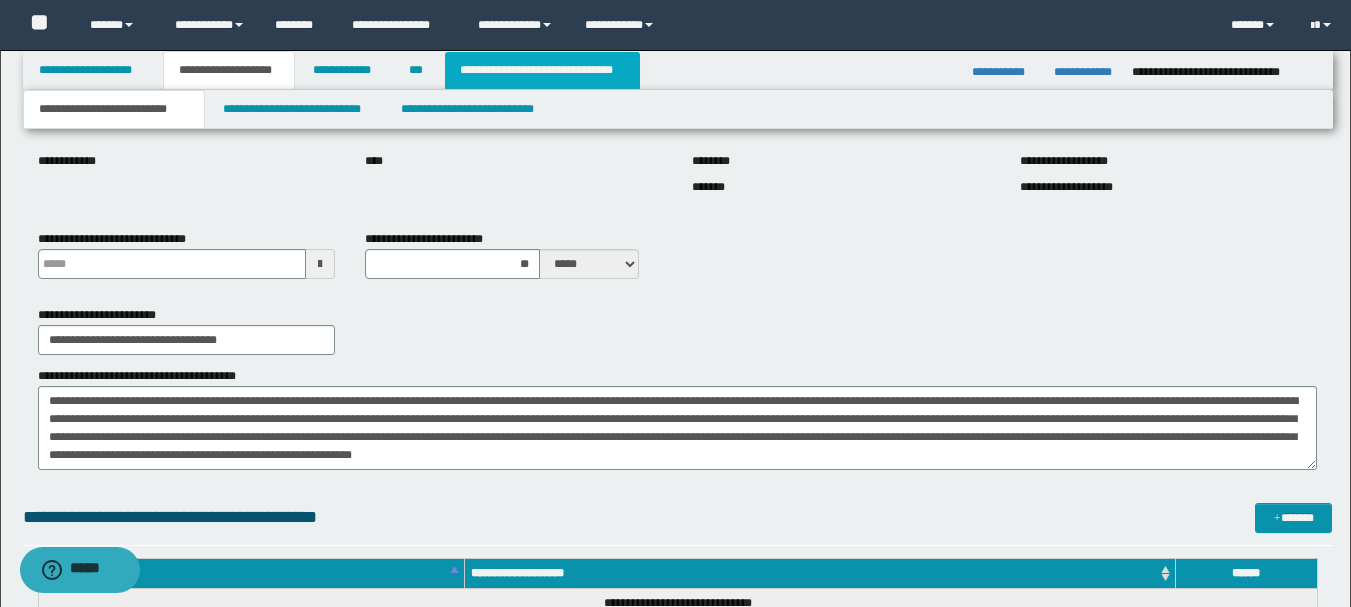 click on "**********" at bounding box center [542, 70] 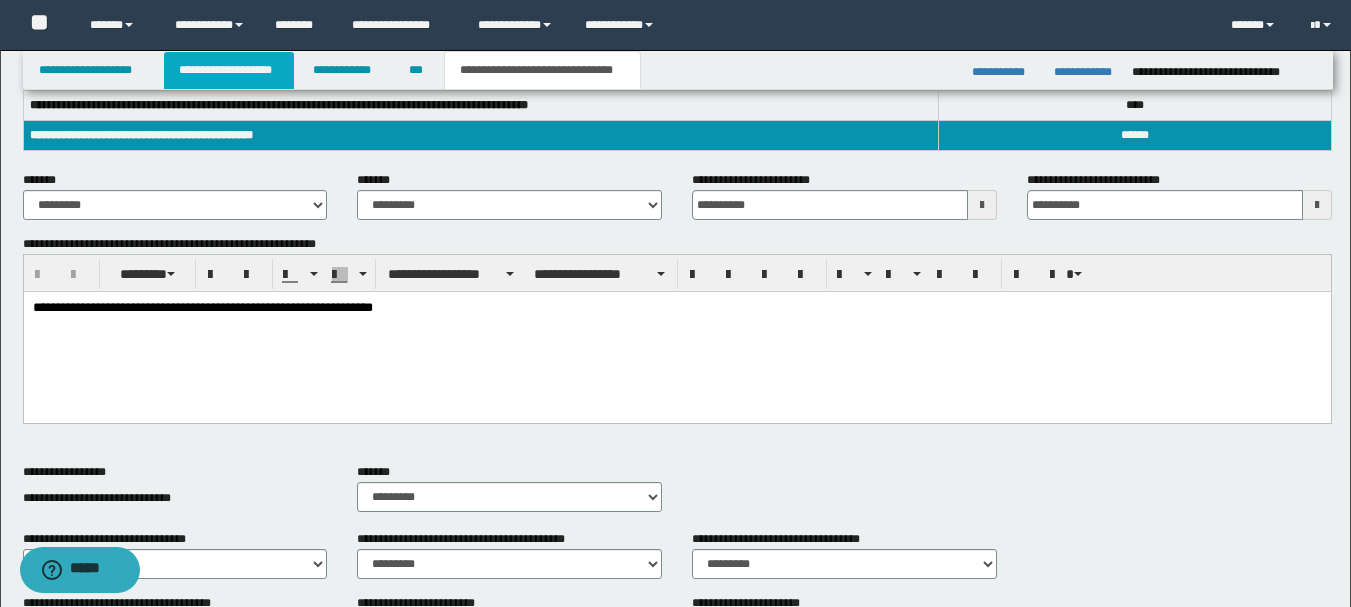 click on "**********" at bounding box center [229, 70] 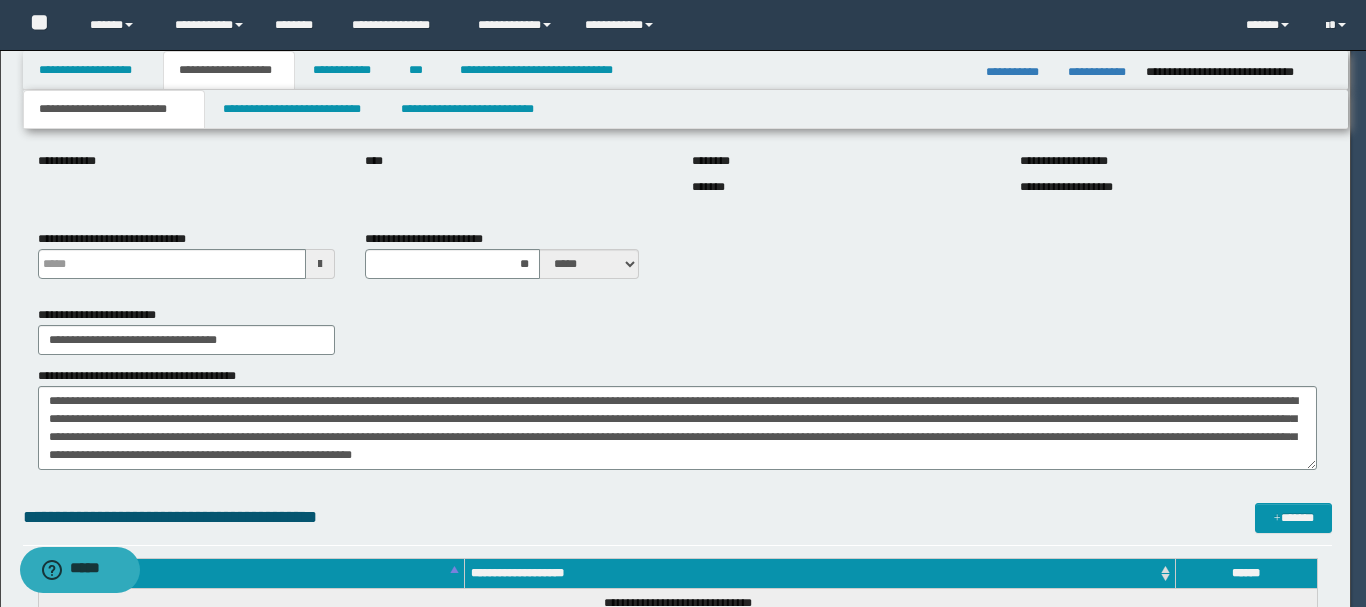 type 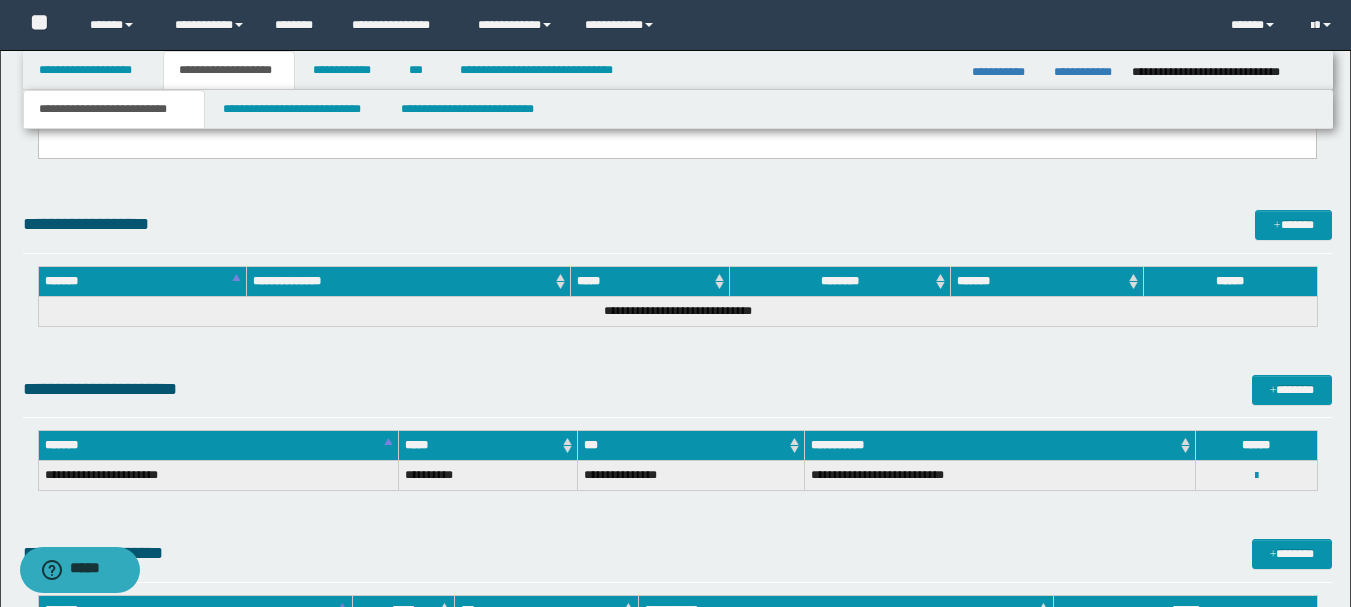 scroll, scrollTop: 1344, scrollLeft: 0, axis: vertical 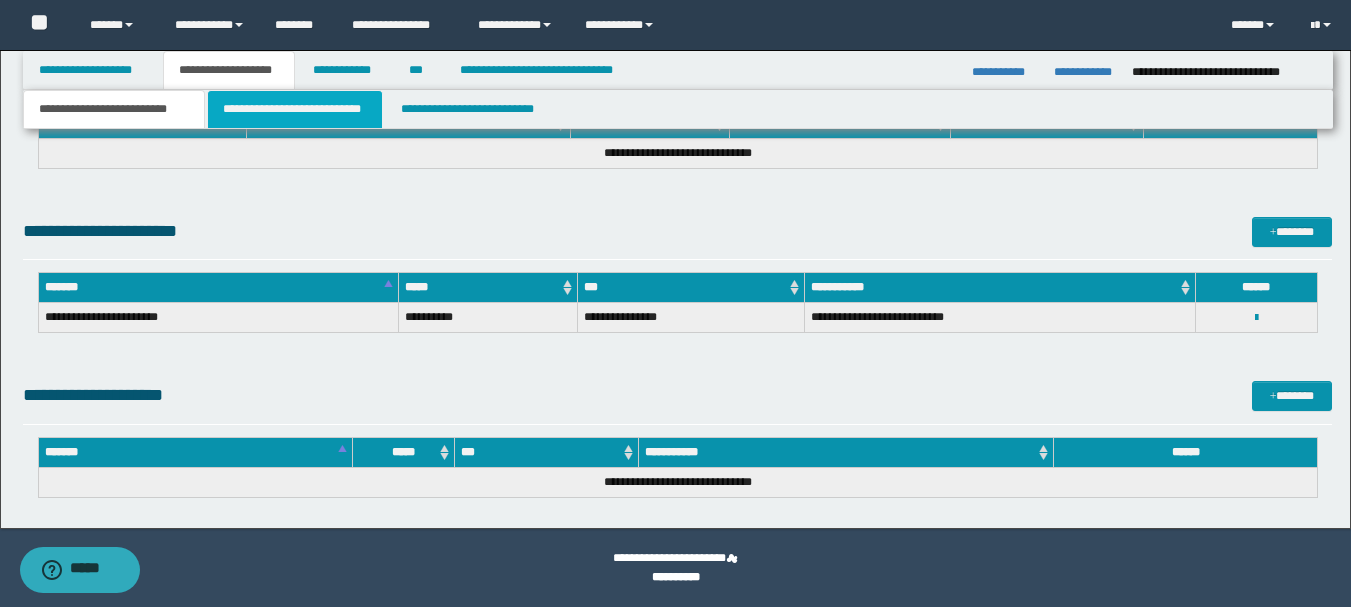 click on "**********" at bounding box center (295, 109) 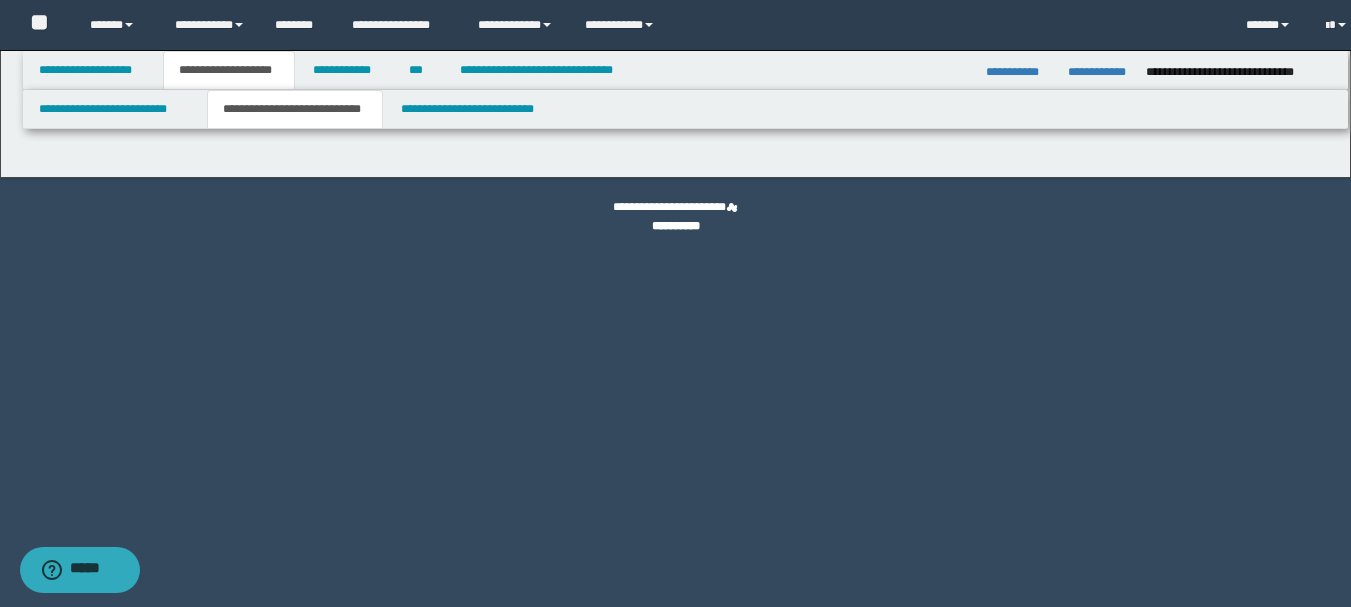 scroll, scrollTop: 0, scrollLeft: 0, axis: both 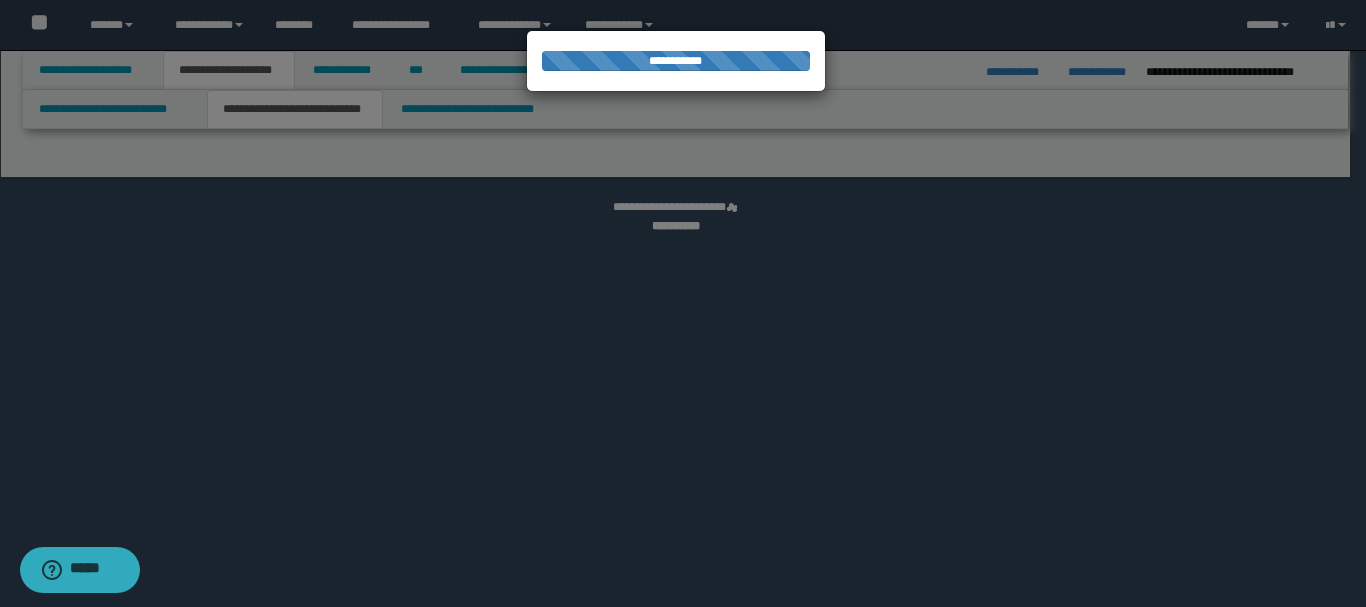 select on "*" 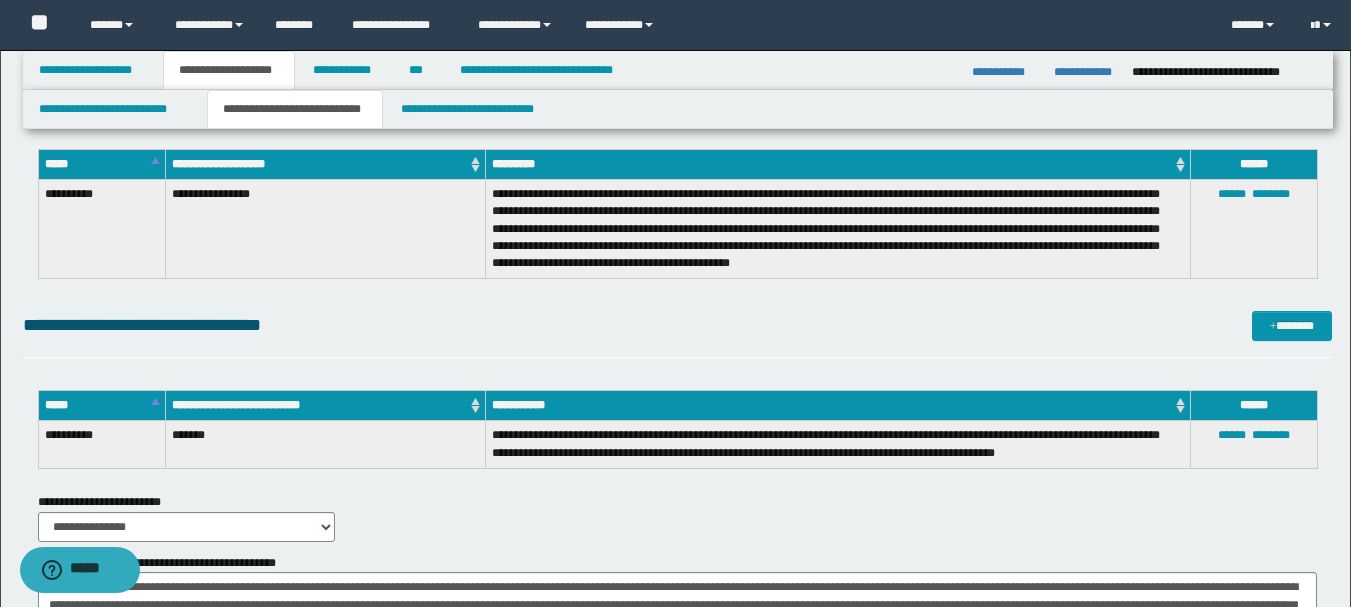 scroll, scrollTop: 1420, scrollLeft: 0, axis: vertical 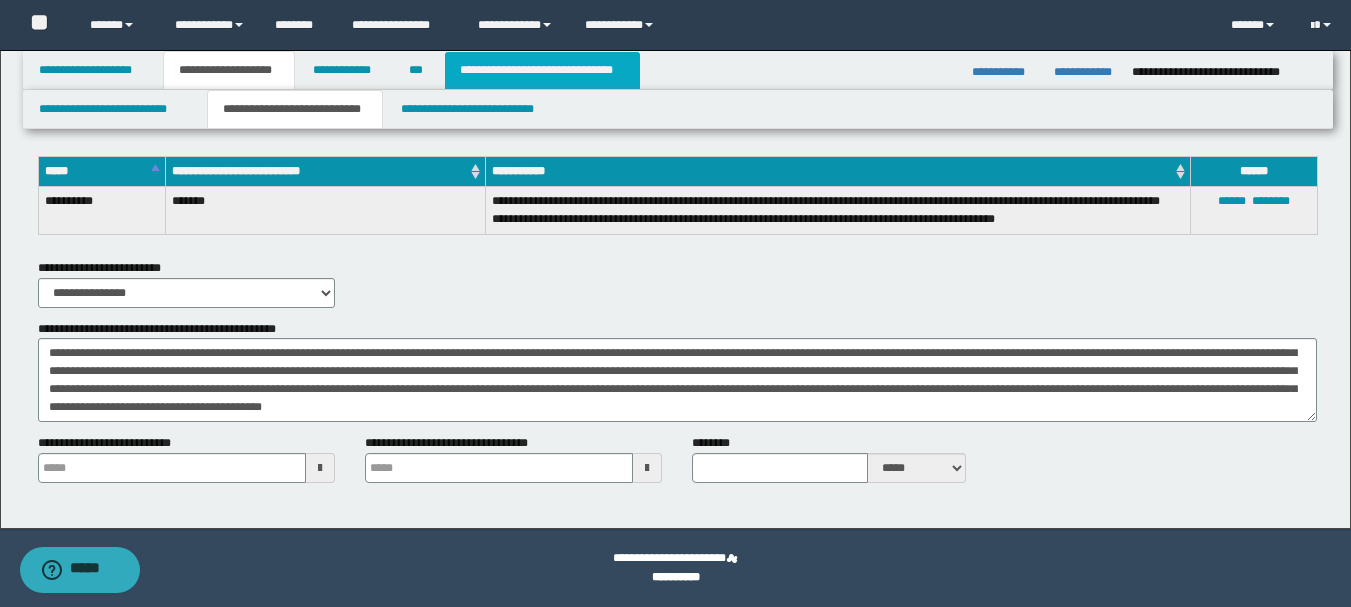 click on "**********" at bounding box center (542, 70) 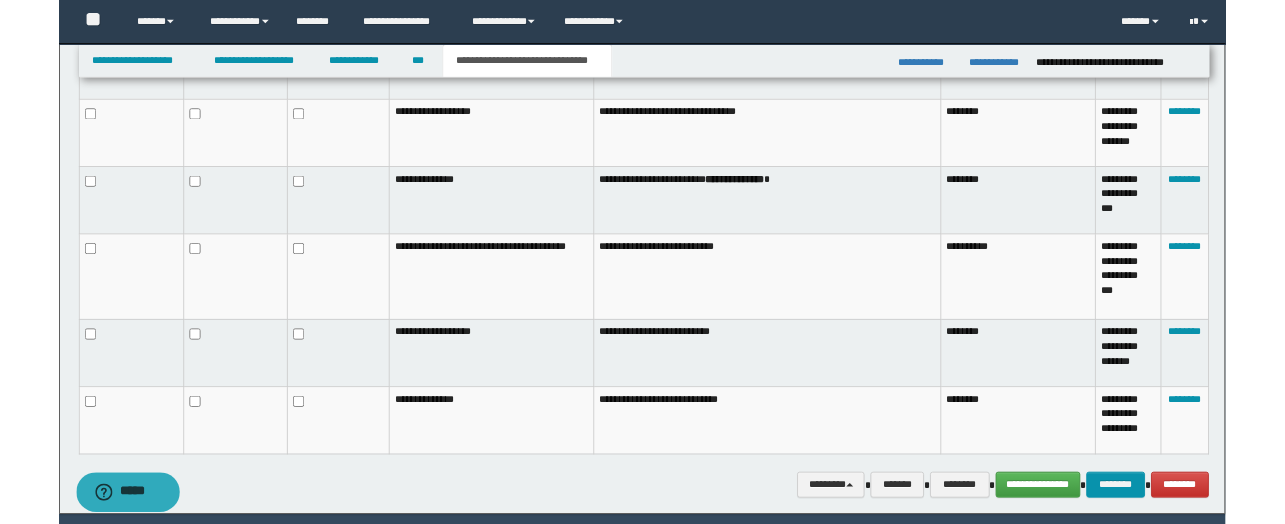 scroll, scrollTop: 1292, scrollLeft: 0, axis: vertical 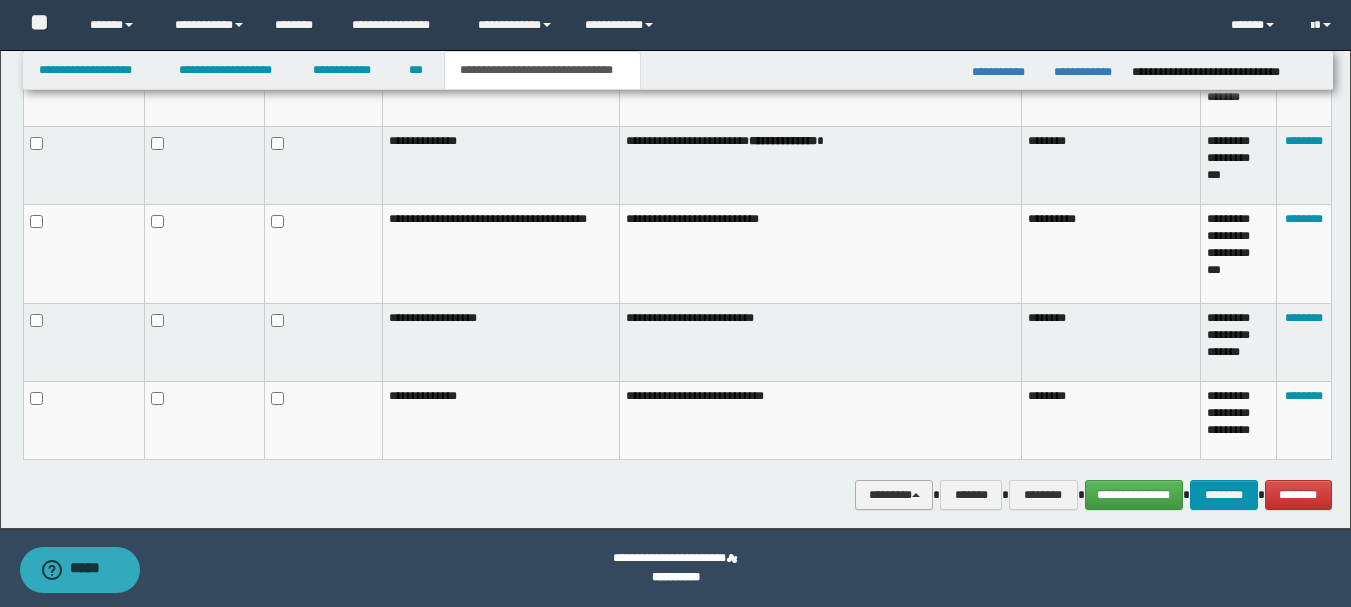 click on "********" at bounding box center (894, 495) 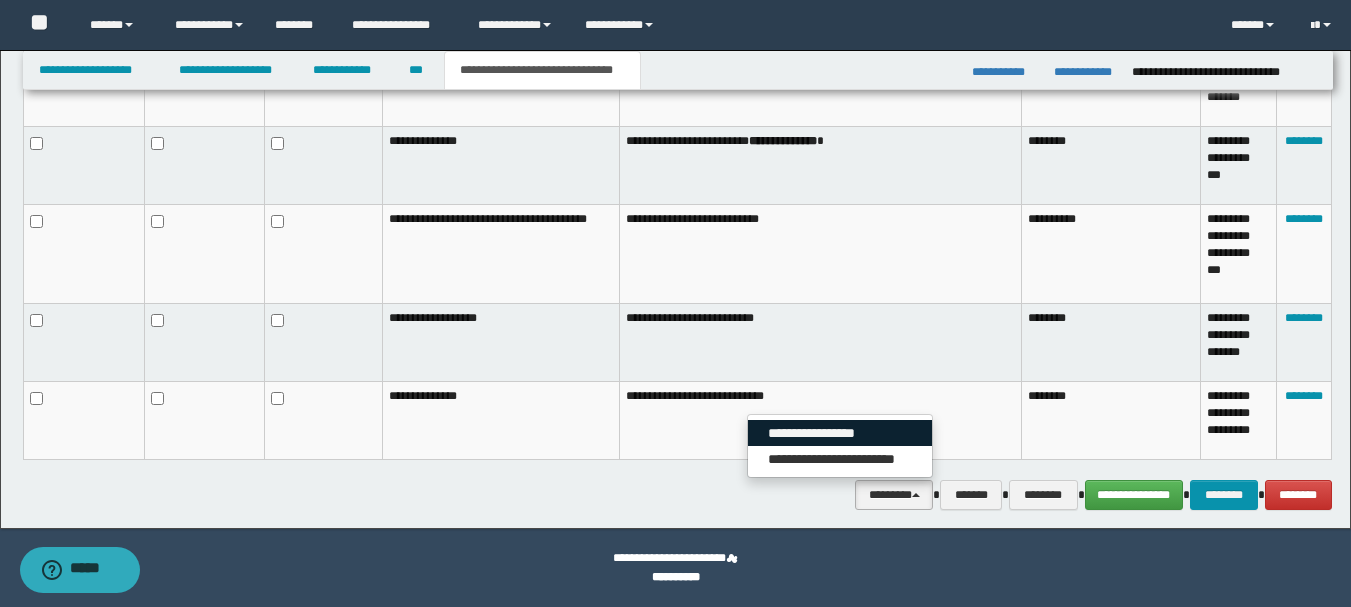 click on "**********" at bounding box center (840, 433) 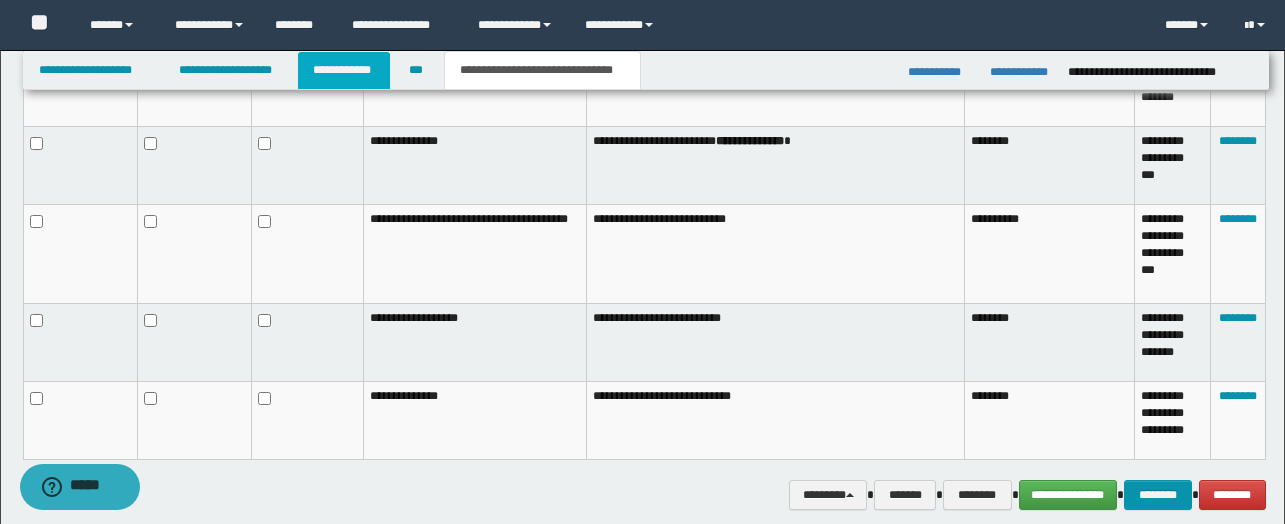 click on "**********" at bounding box center [344, 70] 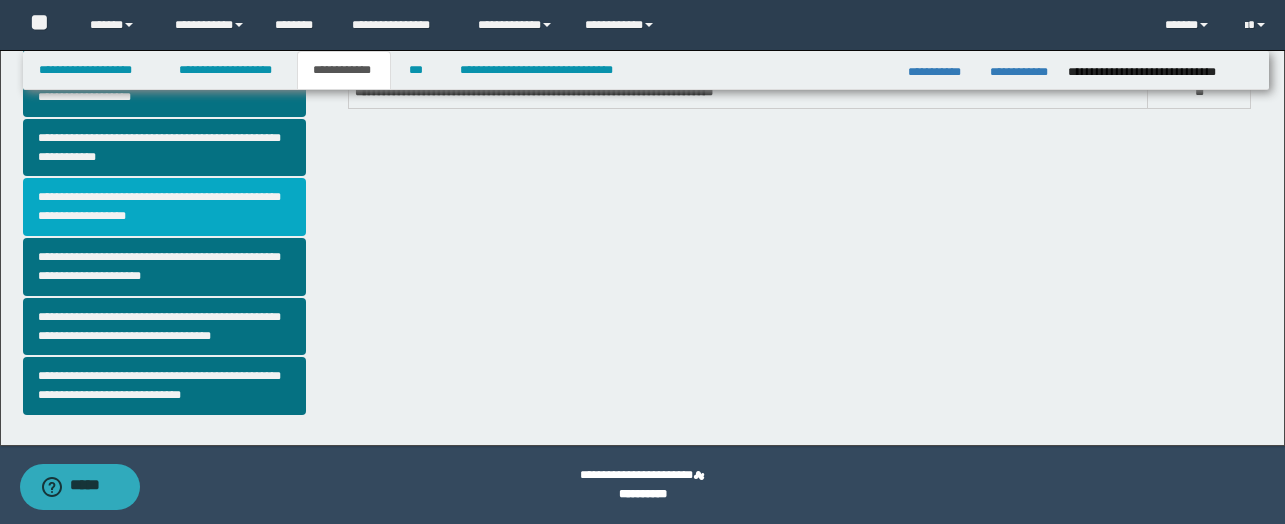 click on "**********" at bounding box center (165, 207) 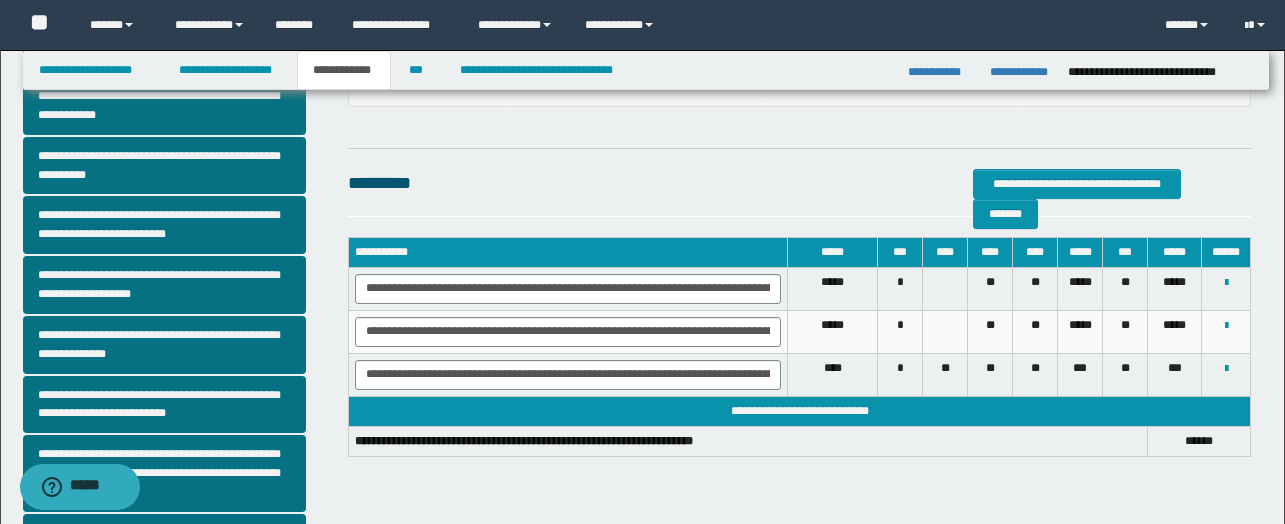 scroll, scrollTop: 0, scrollLeft: 0, axis: both 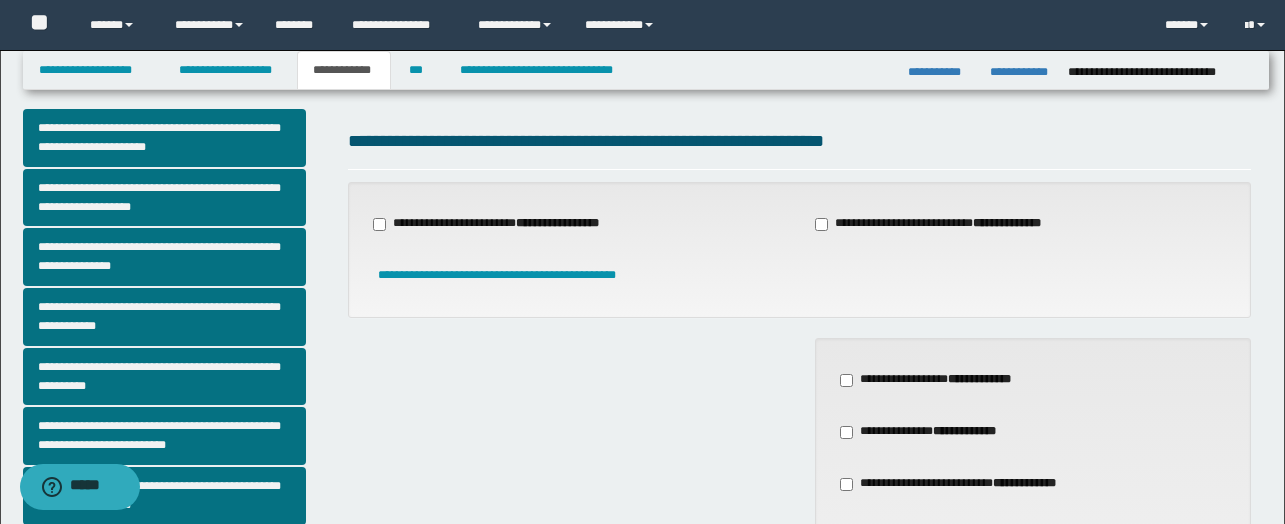 click on "**********" at bounding box center (498, 224) 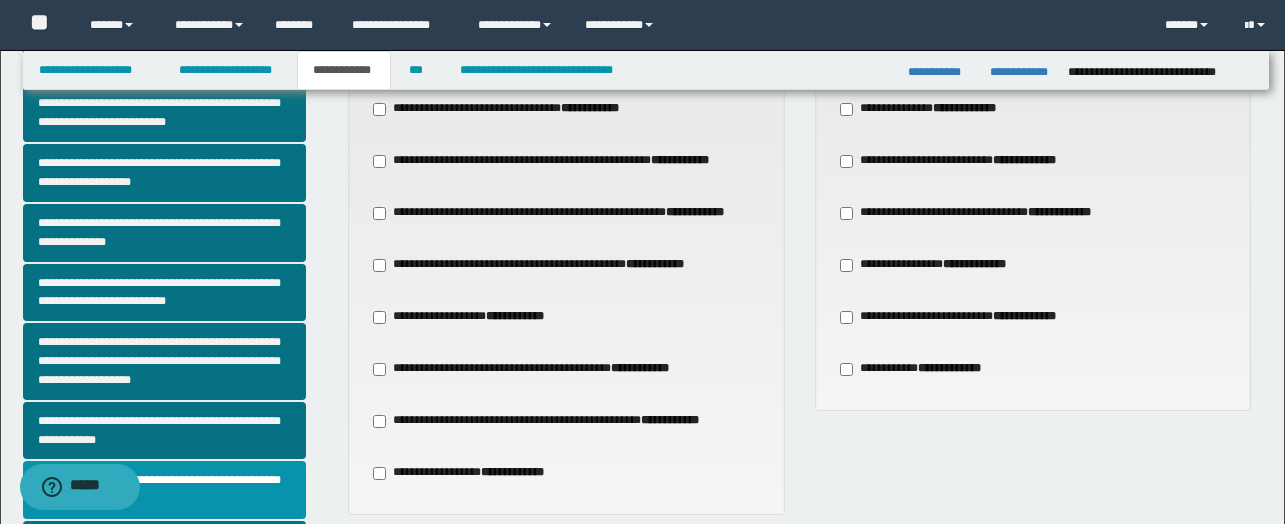 scroll, scrollTop: 343, scrollLeft: 0, axis: vertical 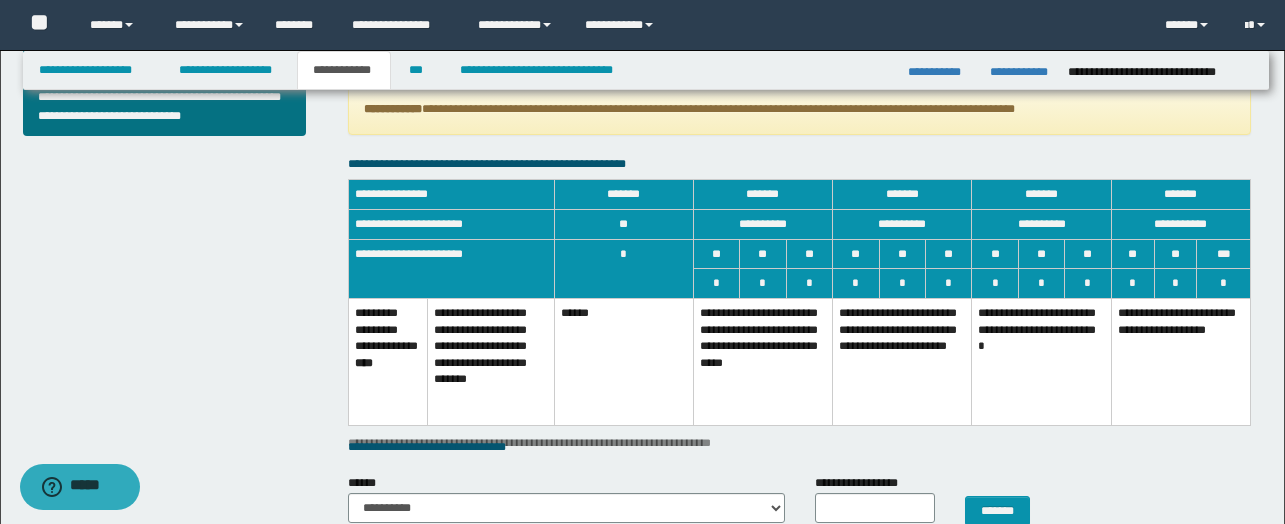 click on "**********" at bounding box center (902, 361) 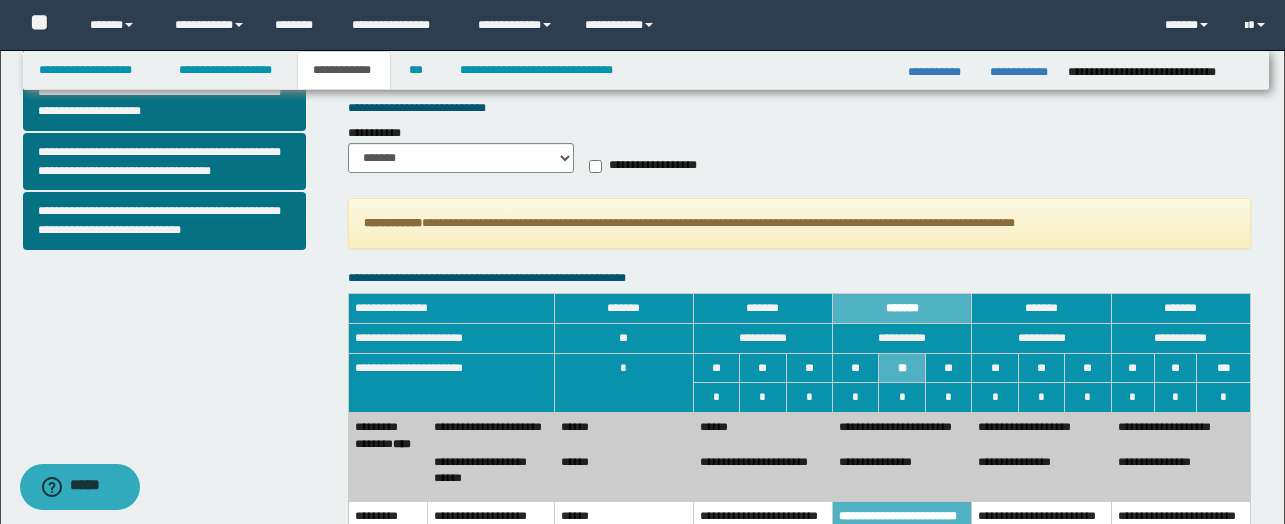 scroll, scrollTop: 691, scrollLeft: 0, axis: vertical 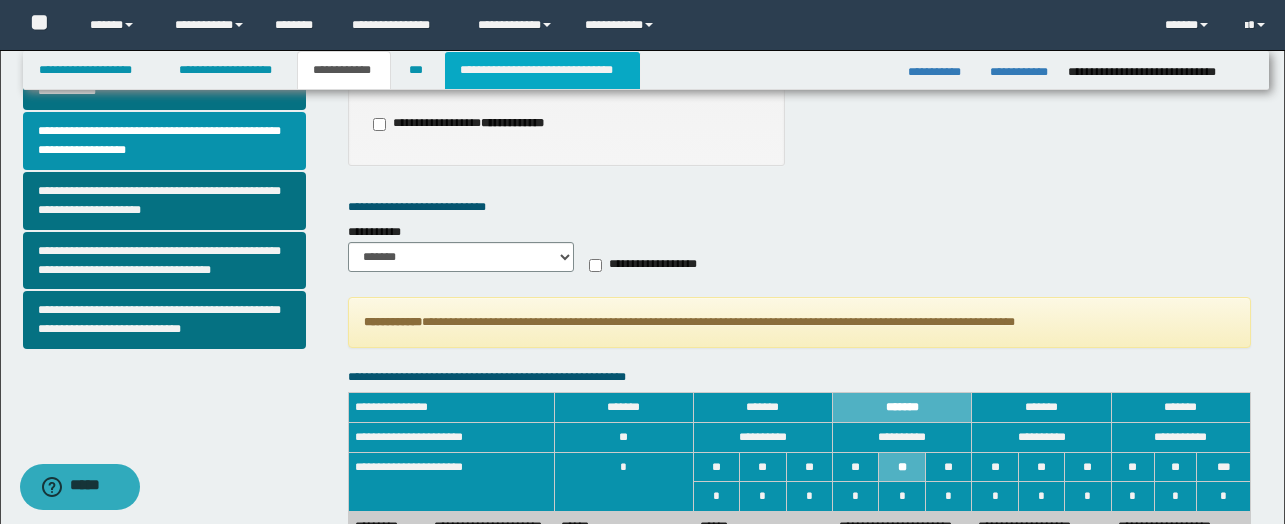 click on "**********" at bounding box center [542, 70] 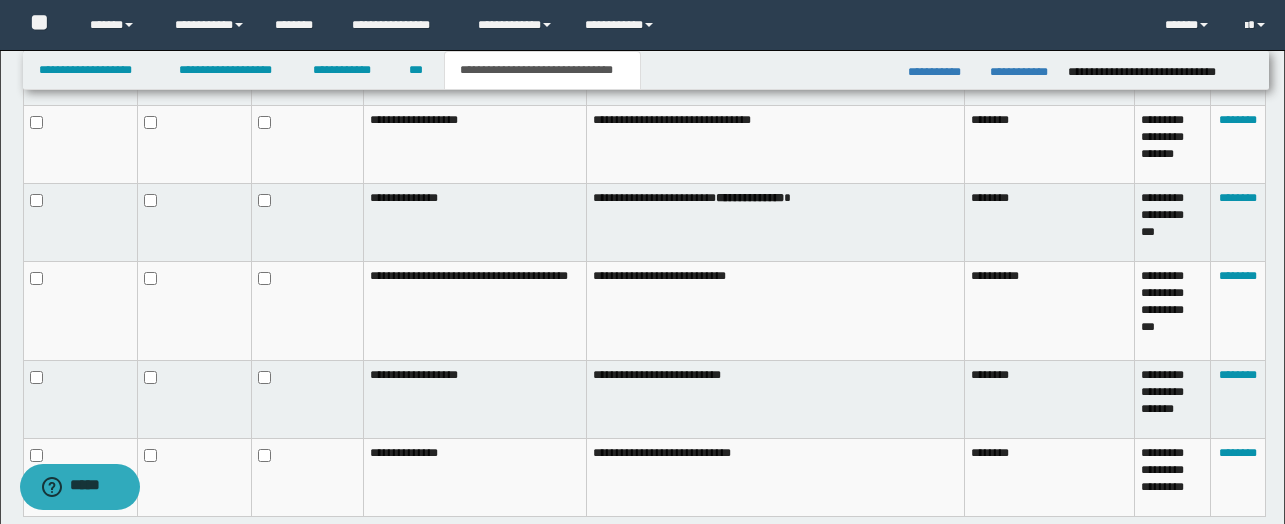 scroll, scrollTop: 1375, scrollLeft: 0, axis: vertical 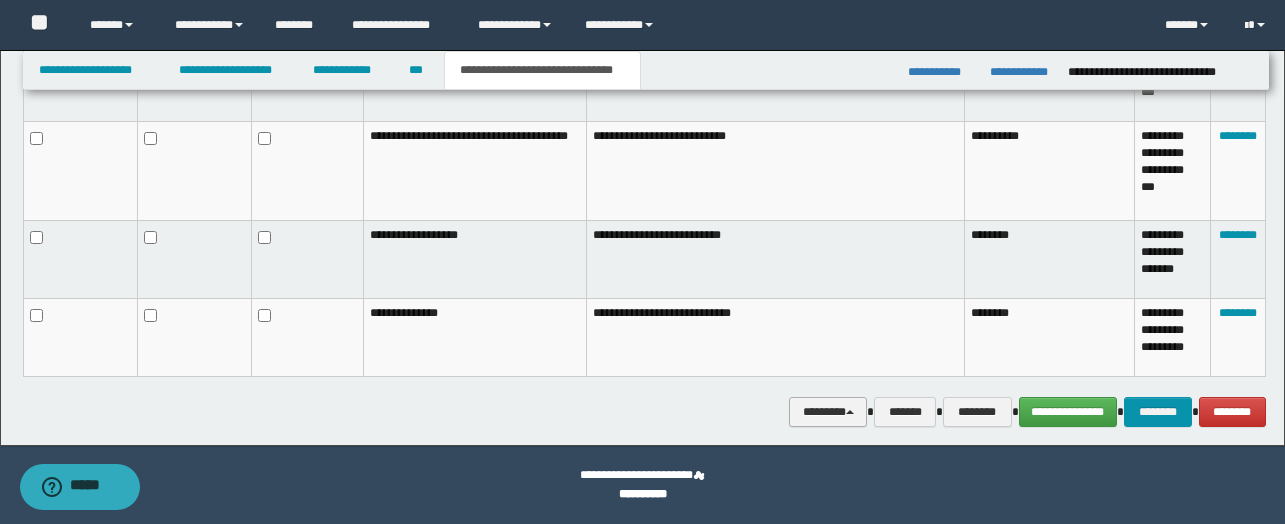 click on "********" at bounding box center (828, 412) 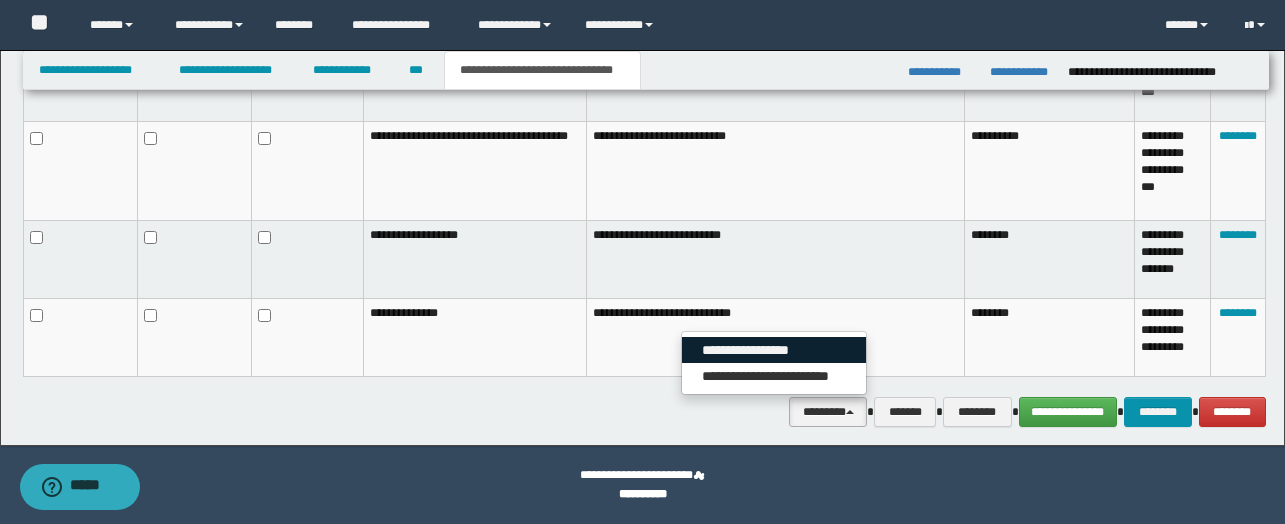click on "**********" at bounding box center [774, 350] 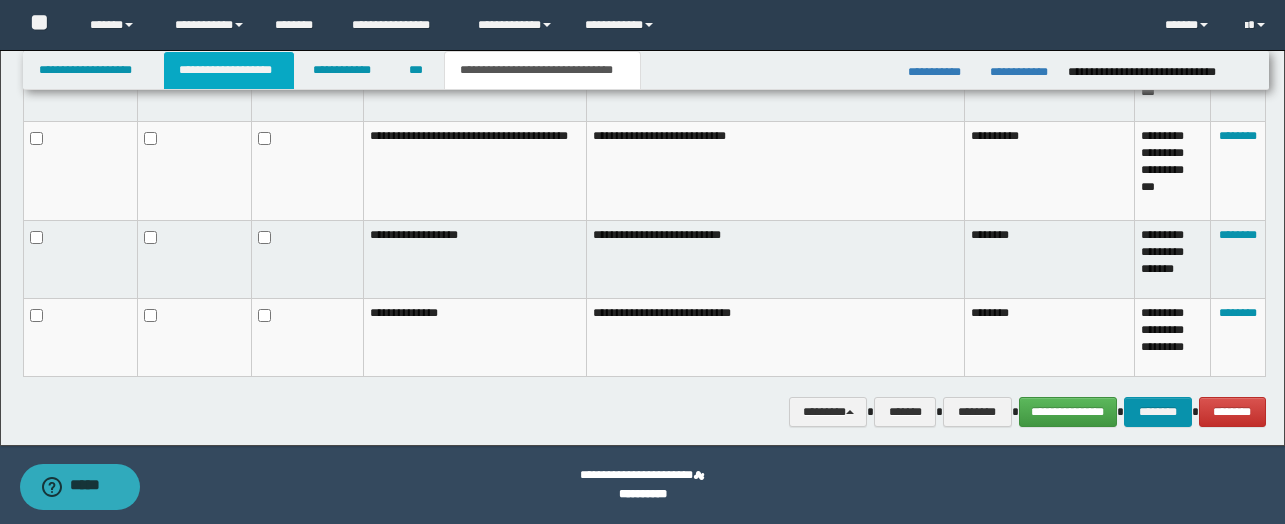 click on "**********" at bounding box center (229, 70) 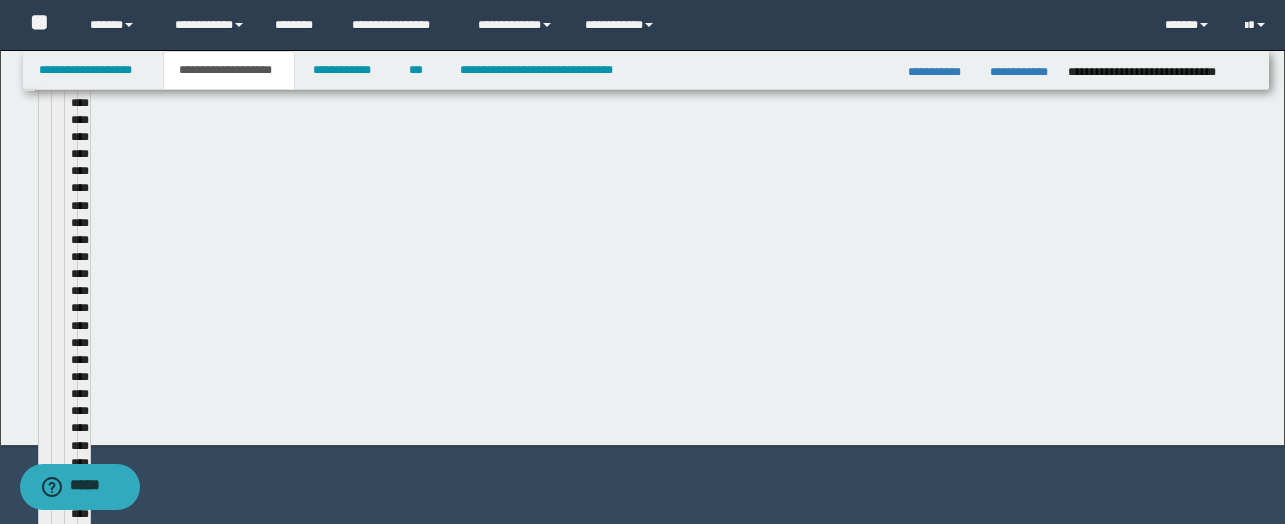 scroll, scrollTop: 1406, scrollLeft: 0, axis: vertical 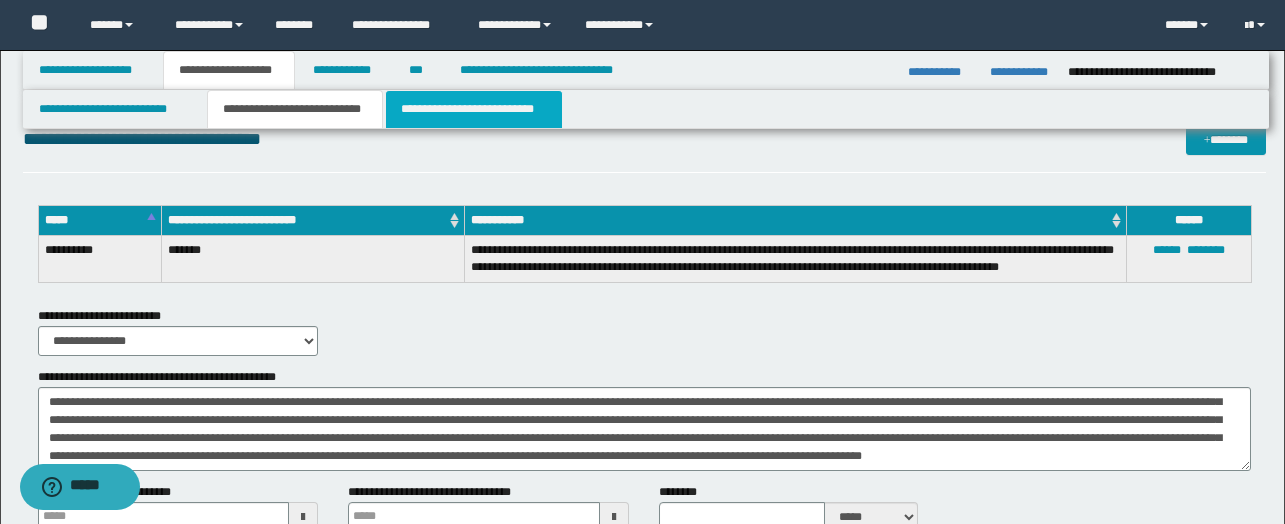 click on "**********" at bounding box center (474, 109) 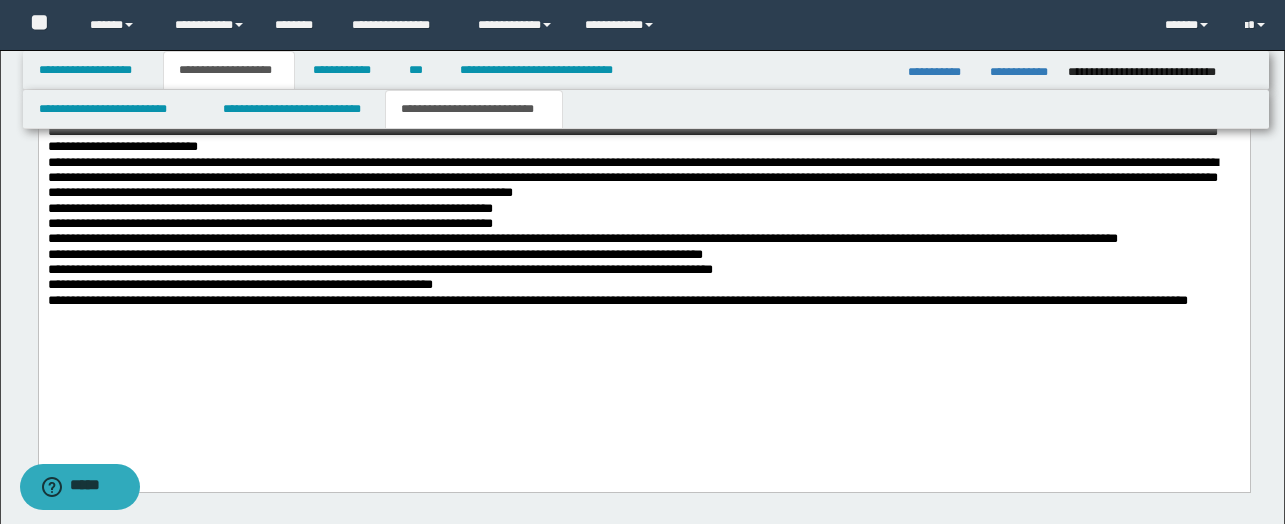 scroll, scrollTop: 1092, scrollLeft: 0, axis: vertical 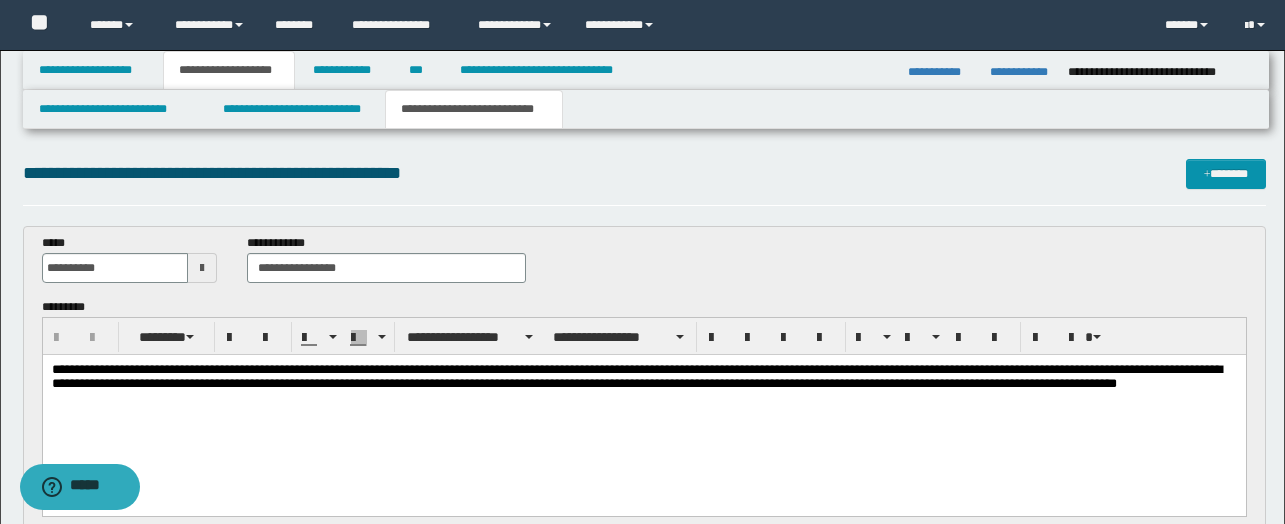 drag, startPoint x: 450, startPoint y: 1492, endPoint x: 45, endPoint y: 206, distance: 1348.2659 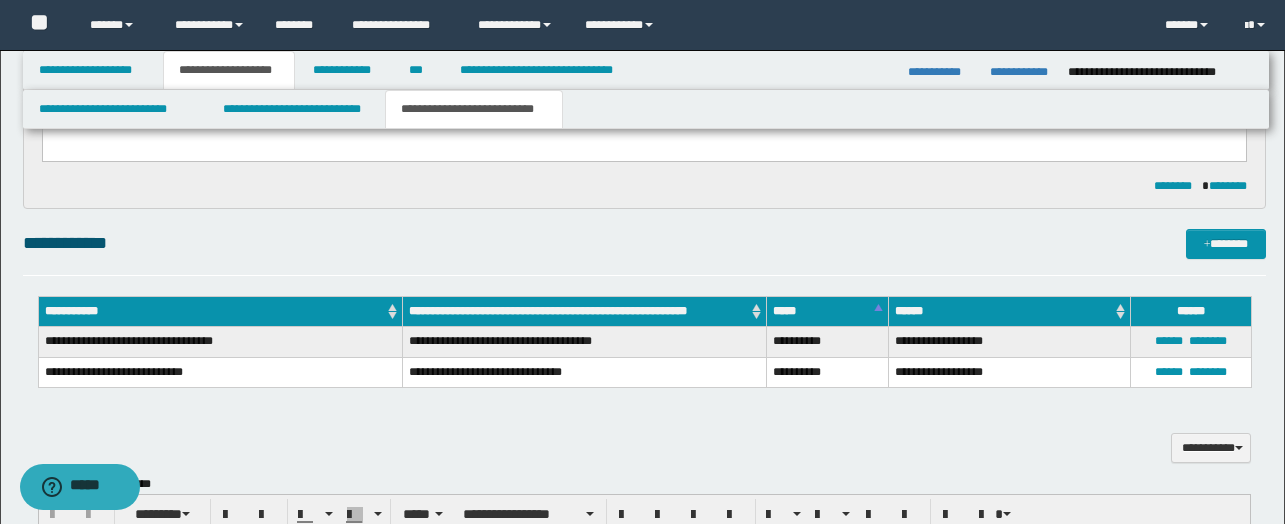 scroll, scrollTop: 586, scrollLeft: 0, axis: vertical 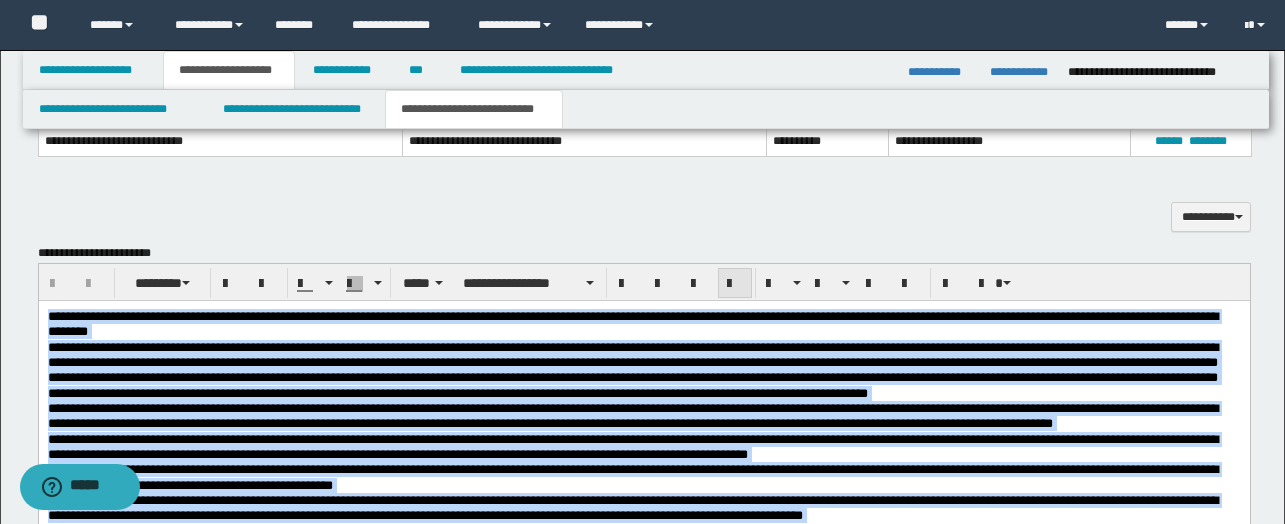click at bounding box center [735, 283] 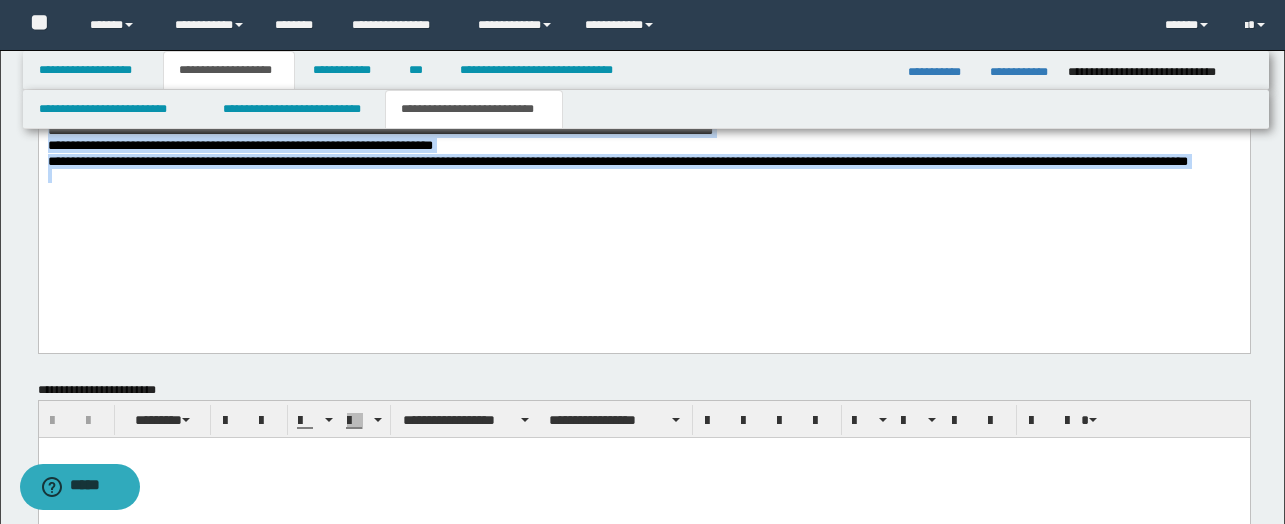 scroll, scrollTop: 1233, scrollLeft: 0, axis: vertical 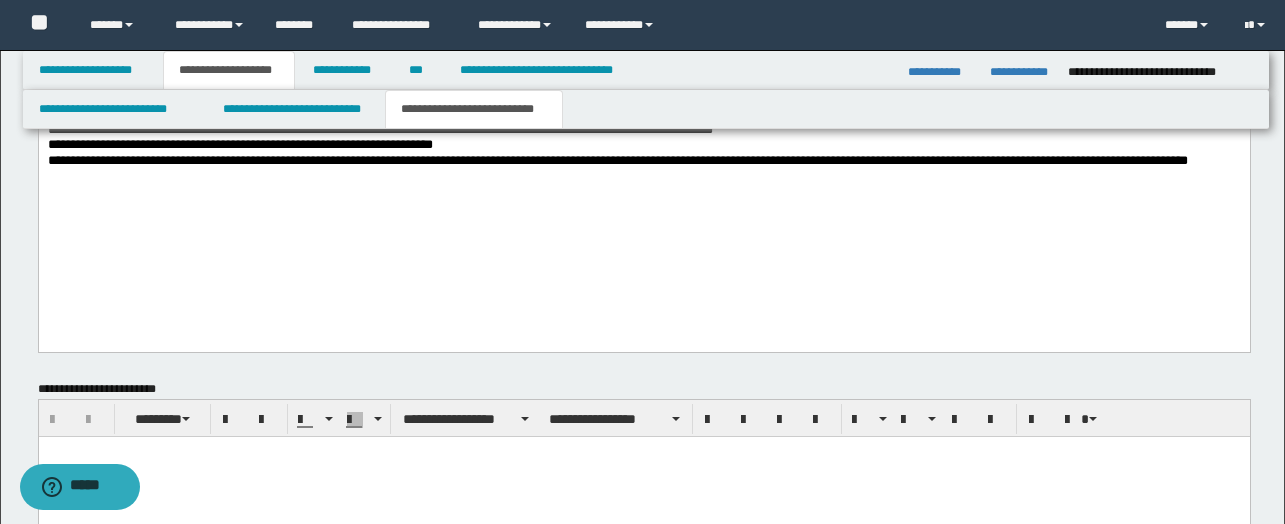 click on "**********" at bounding box center [643, -52] 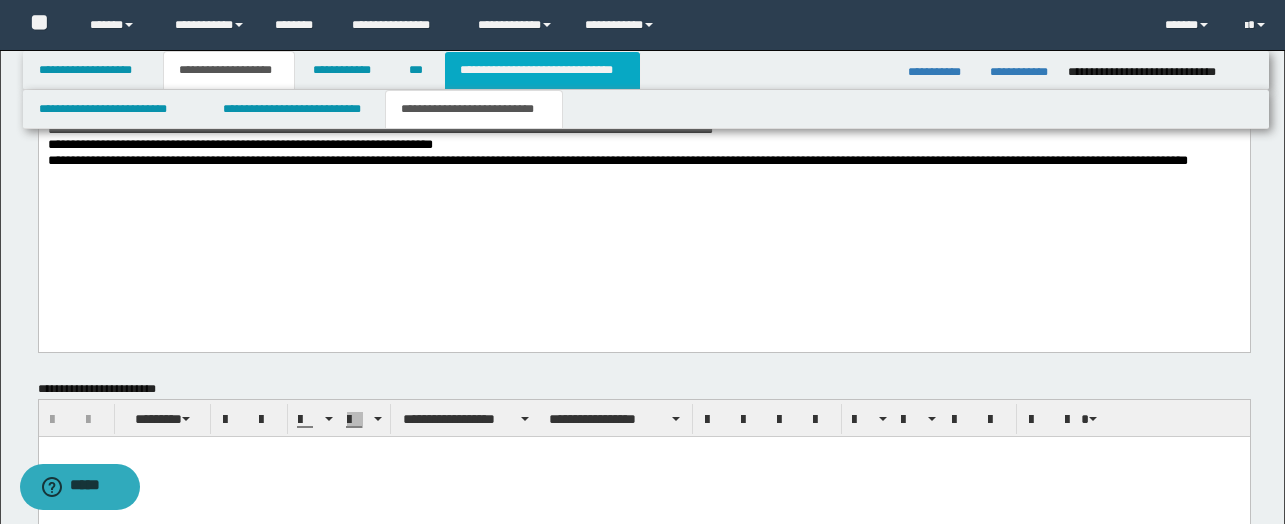 click on "**********" at bounding box center (542, 70) 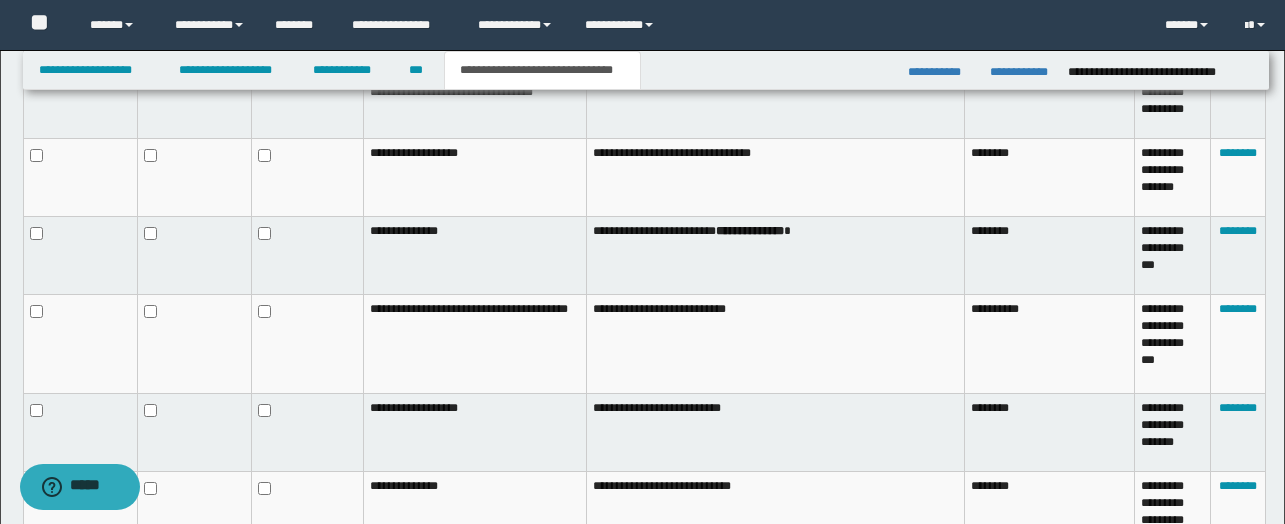 scroll, scrollTop: 1375, scrollLeft: 0, axis: vertical 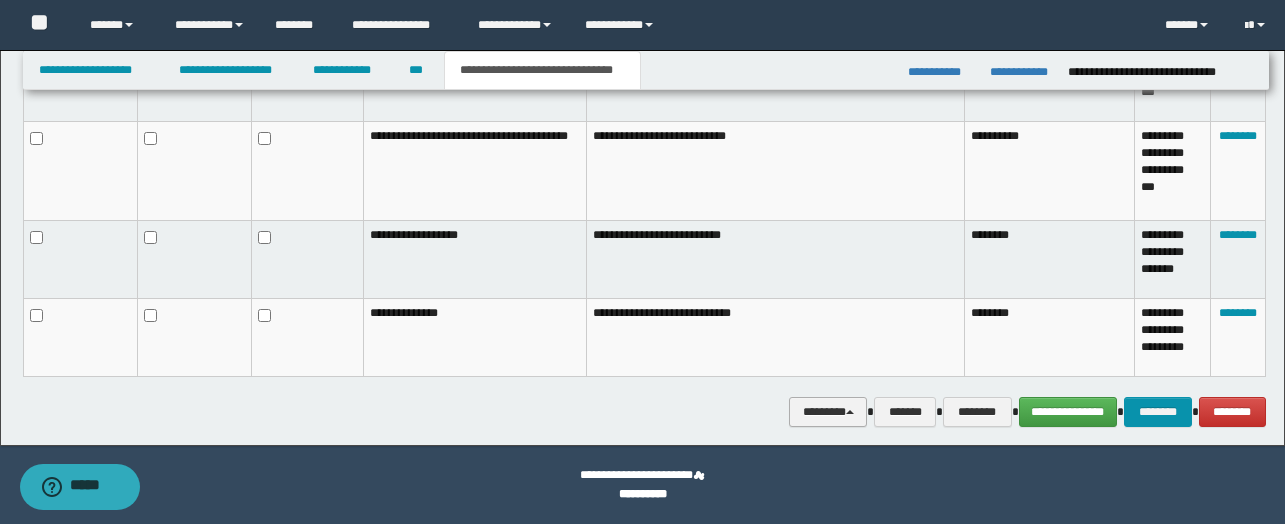 click on "********" at bounding box center (828, 412) 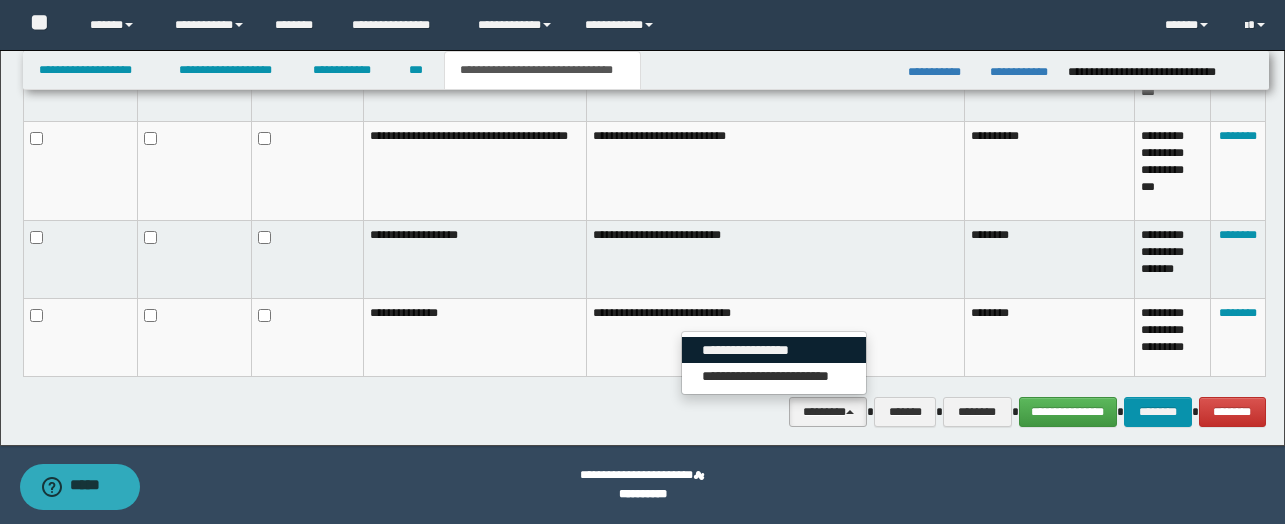 click on "**********" at bounding box center (774, 350) 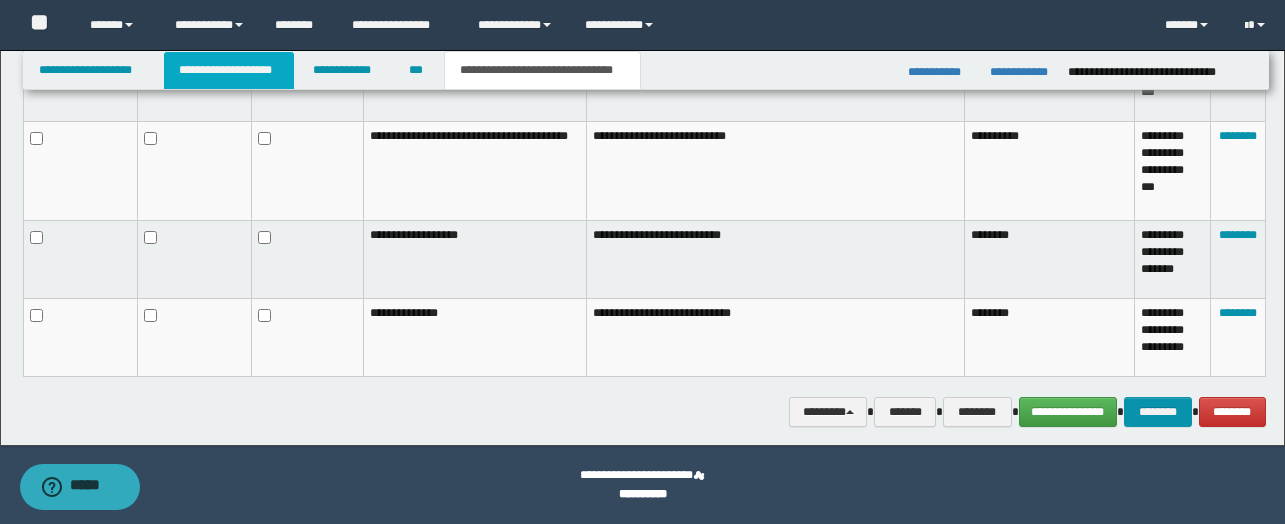 click on "**********" at bounding box center (229, 70) 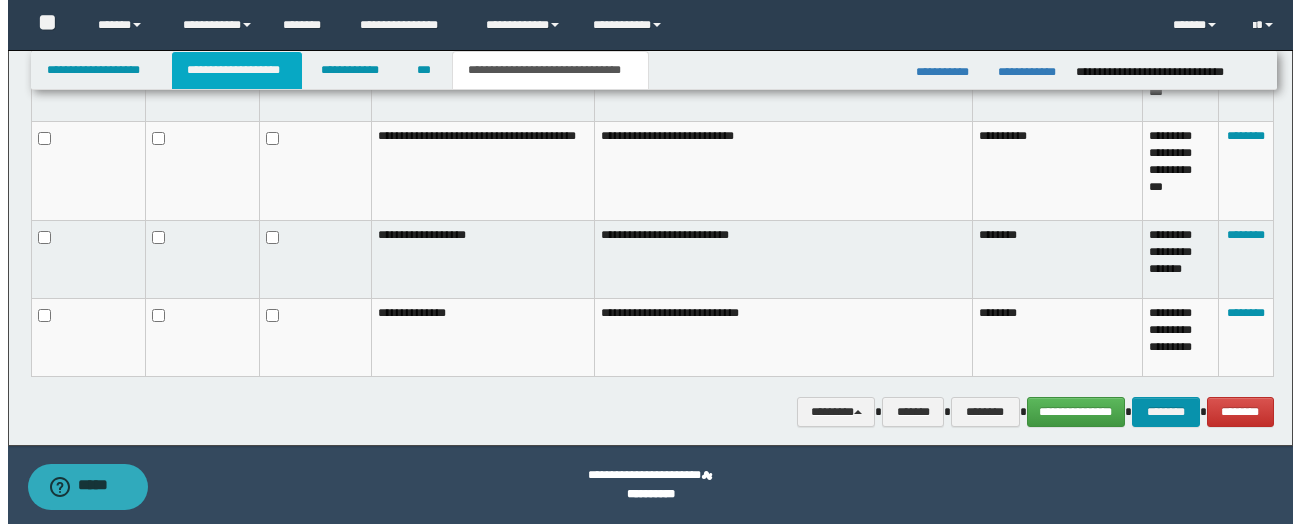 scroll, scrollTop: 1406, scrollLeft: 0, axis: vertical 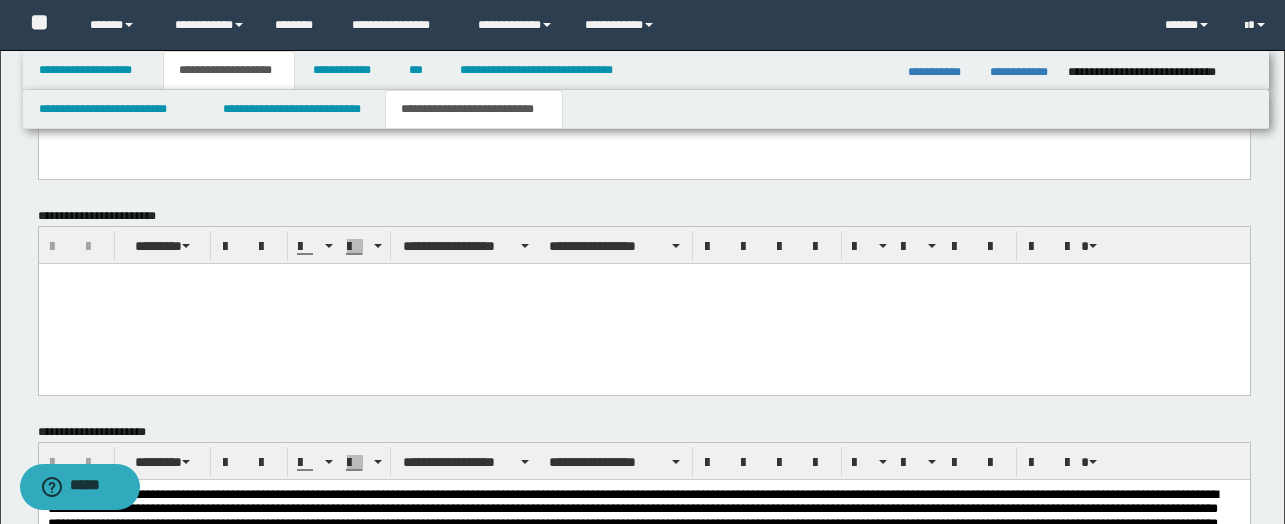 click on "**********" at bounding box center [474, 109] 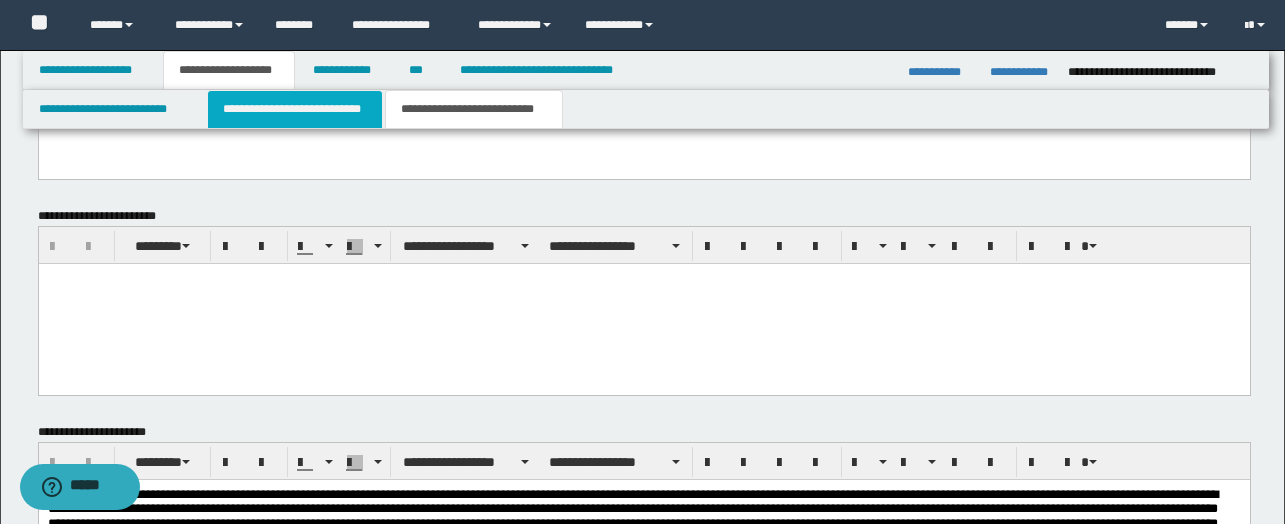 click on "**********" at bounding box center (295, 109) 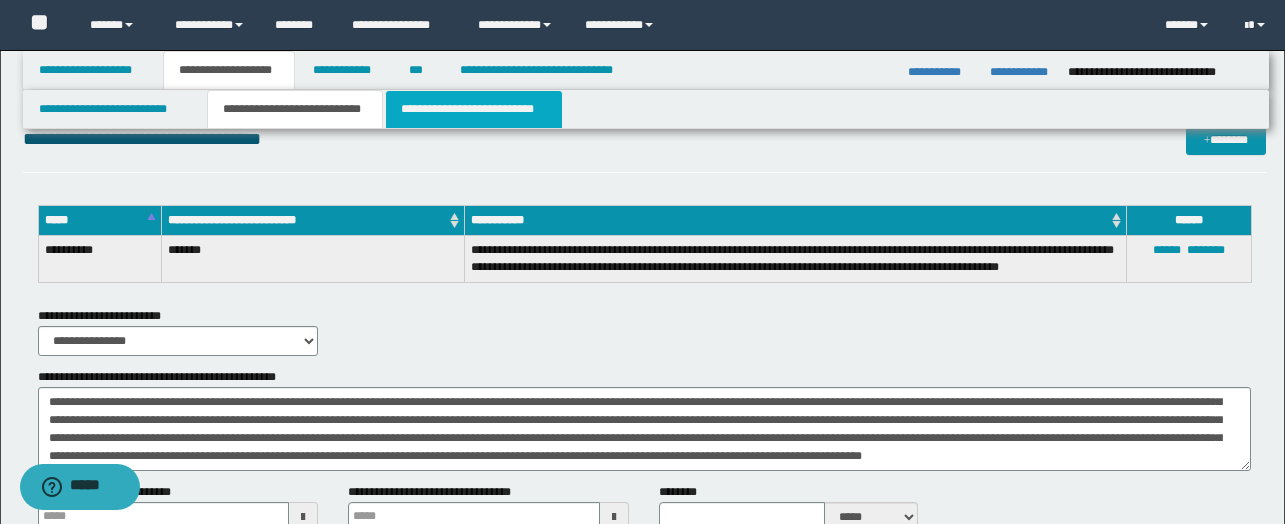 click on "**********" at bounding box center (474, 109) 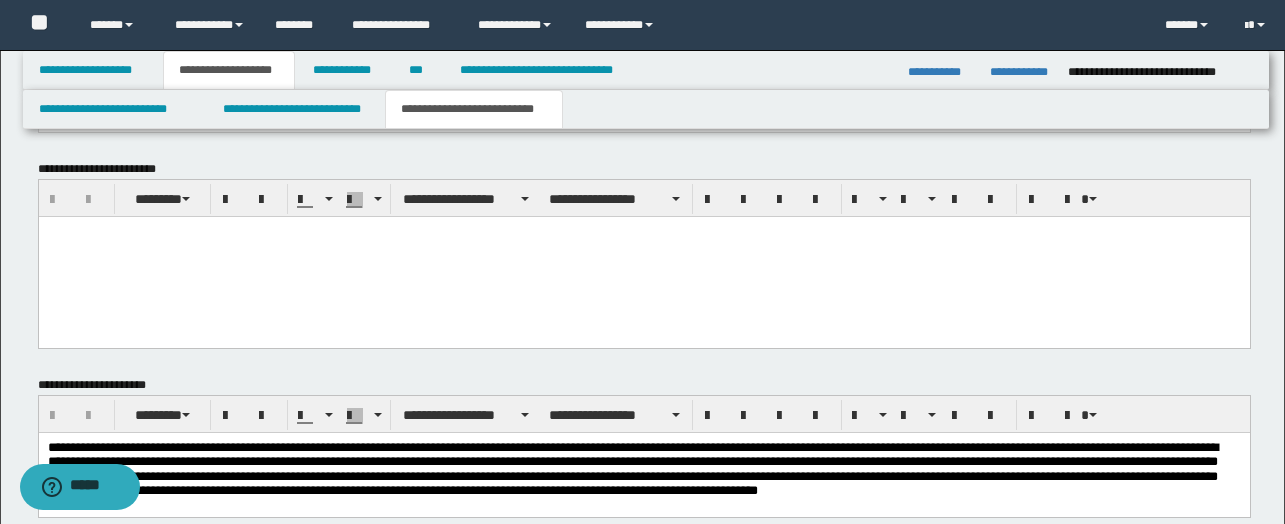 scroll, scrollTop: 1571, scrollLeft: 0, axis: vertical 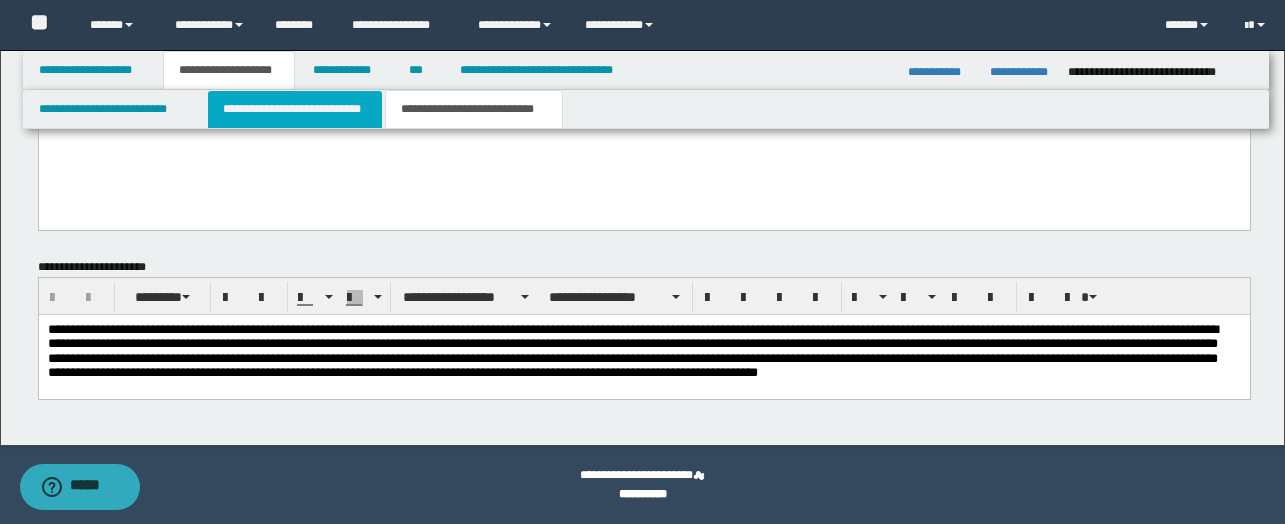 click on "**********" at bounding box center [295, 109] 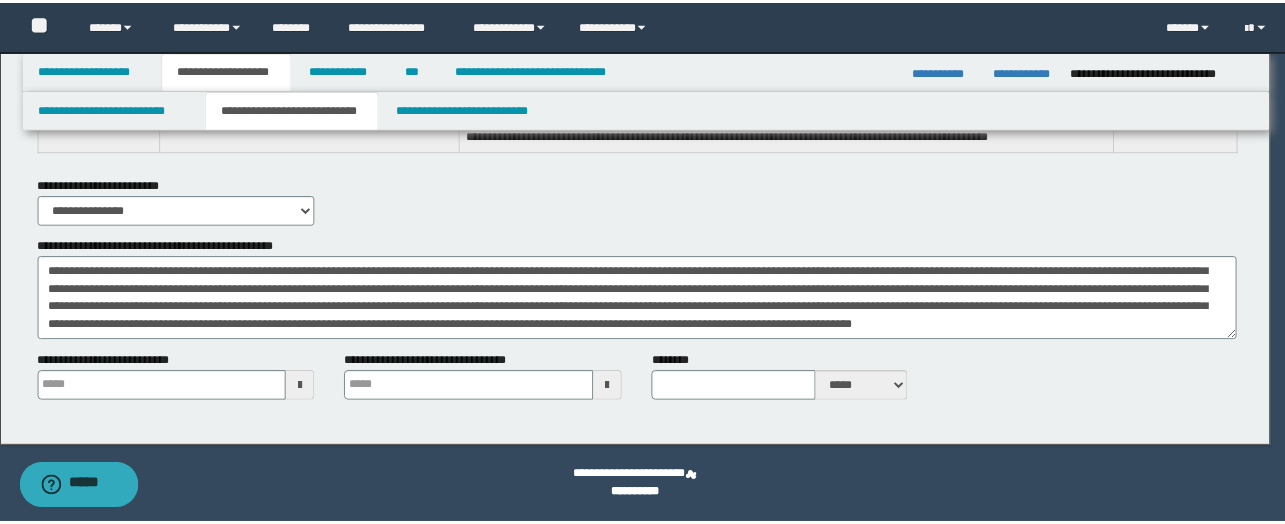 scroll, scrollTop: 1520, scrollLeft: 0, axis: vertical 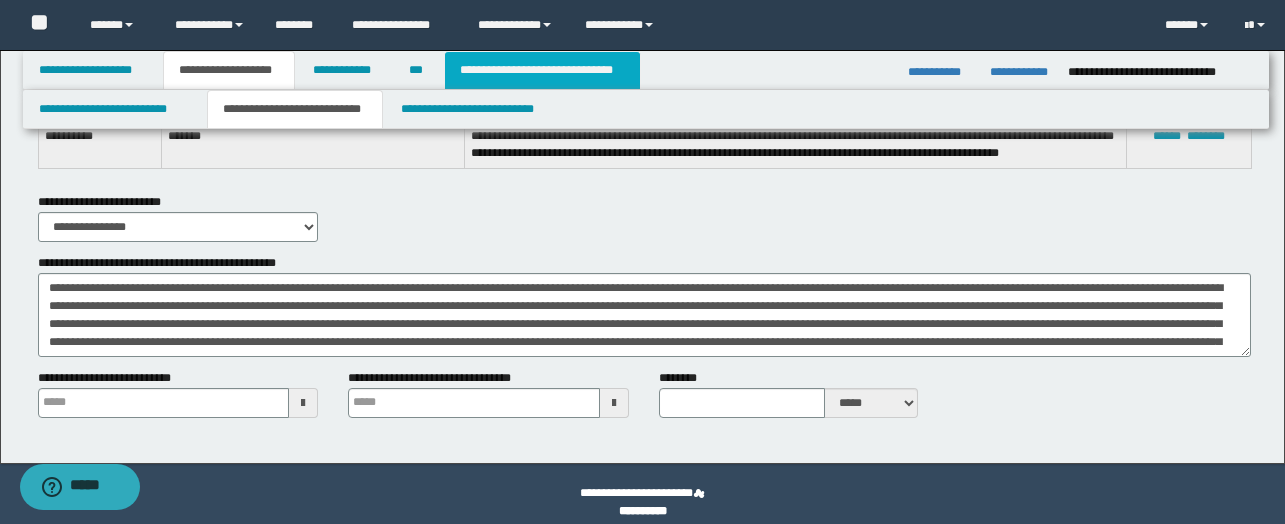 click on "**********" at bounding box center (542, 70) 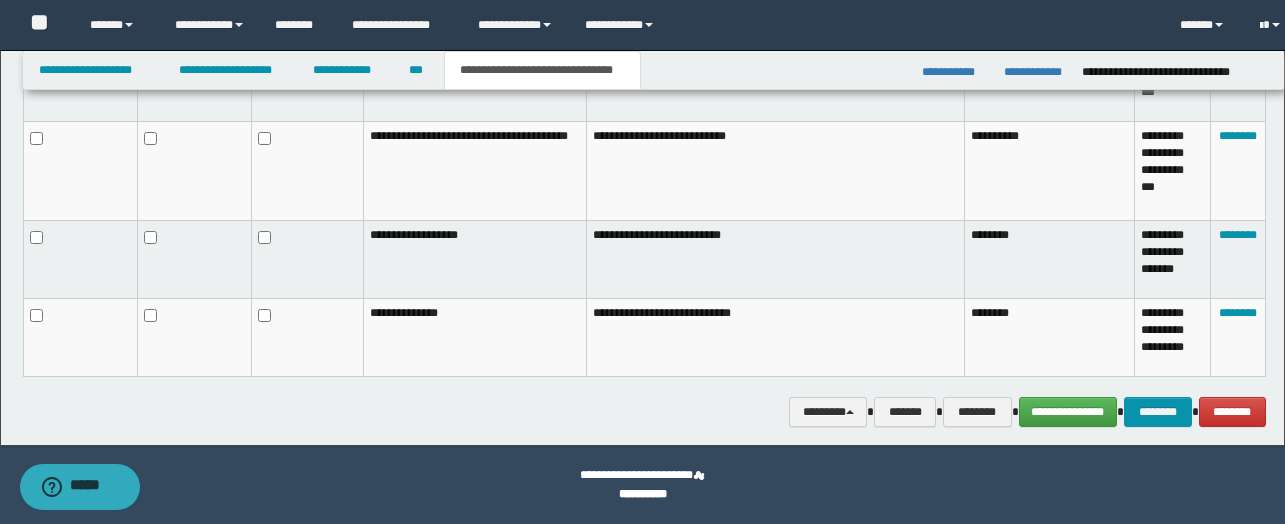 scroll, scrollTop: 1375, scrollLeft: 0, axis: vertical 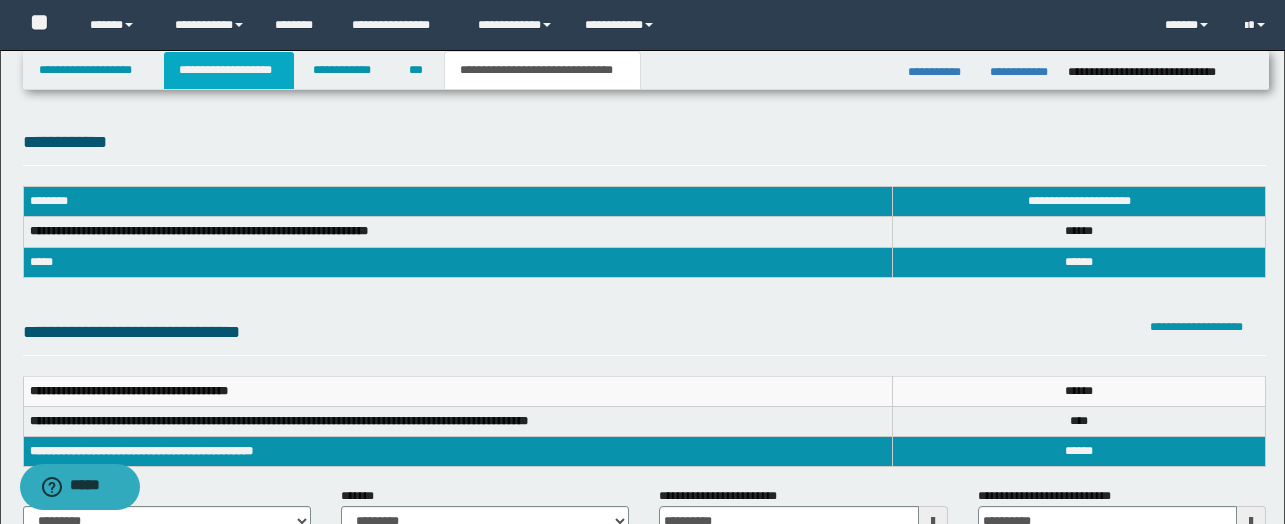 click on "**********" at bounding box center (229, 70) 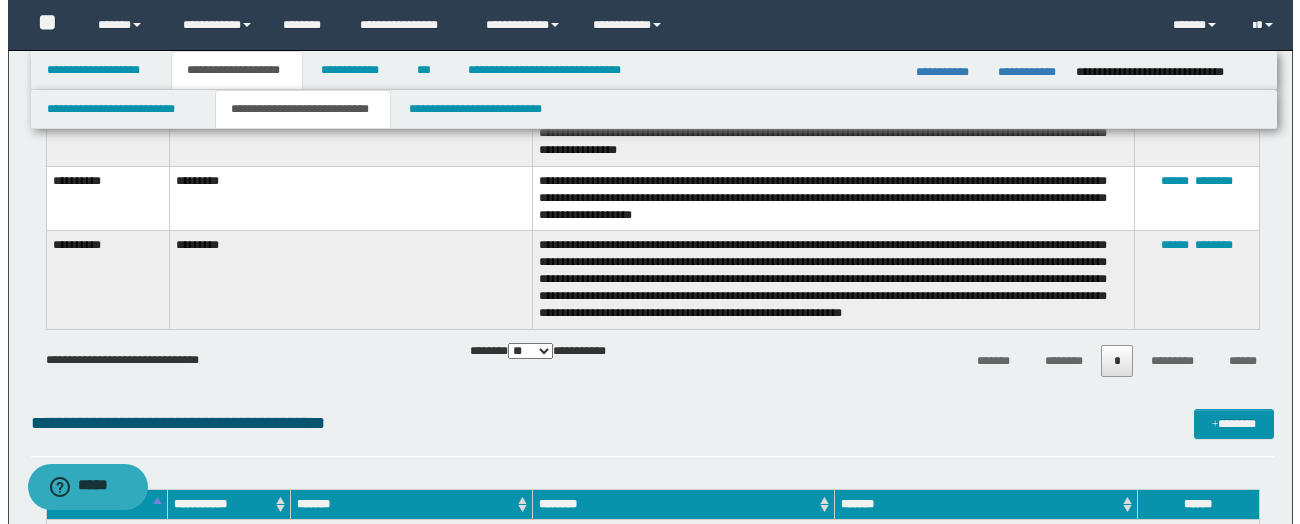 scroll, scrollTop: 693, scrollLeft: 0, axis: vertical 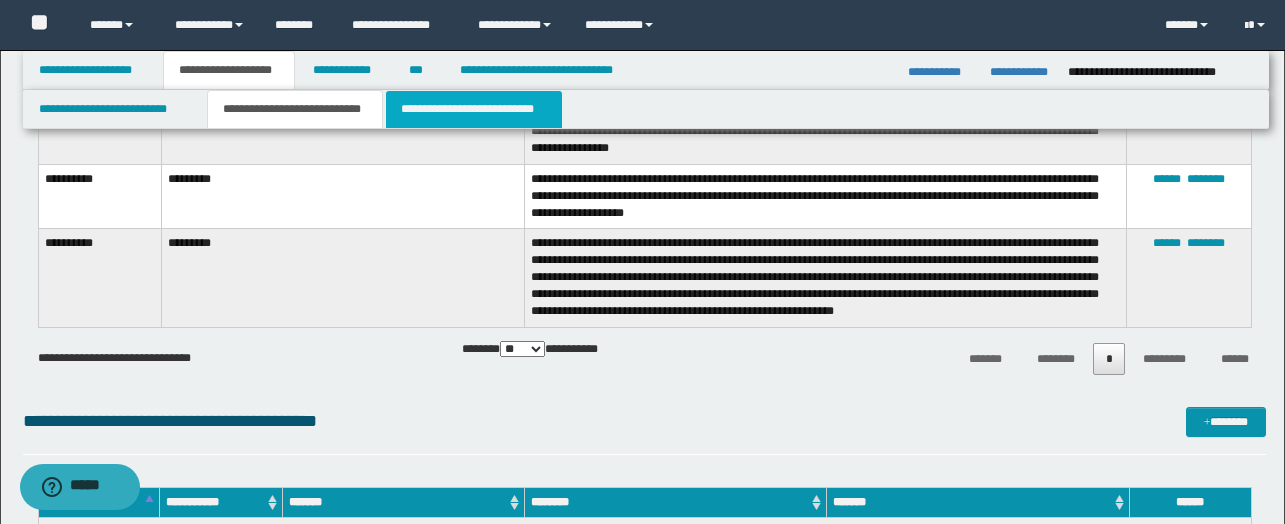 click on "**********" at bounding box center [474, 109] 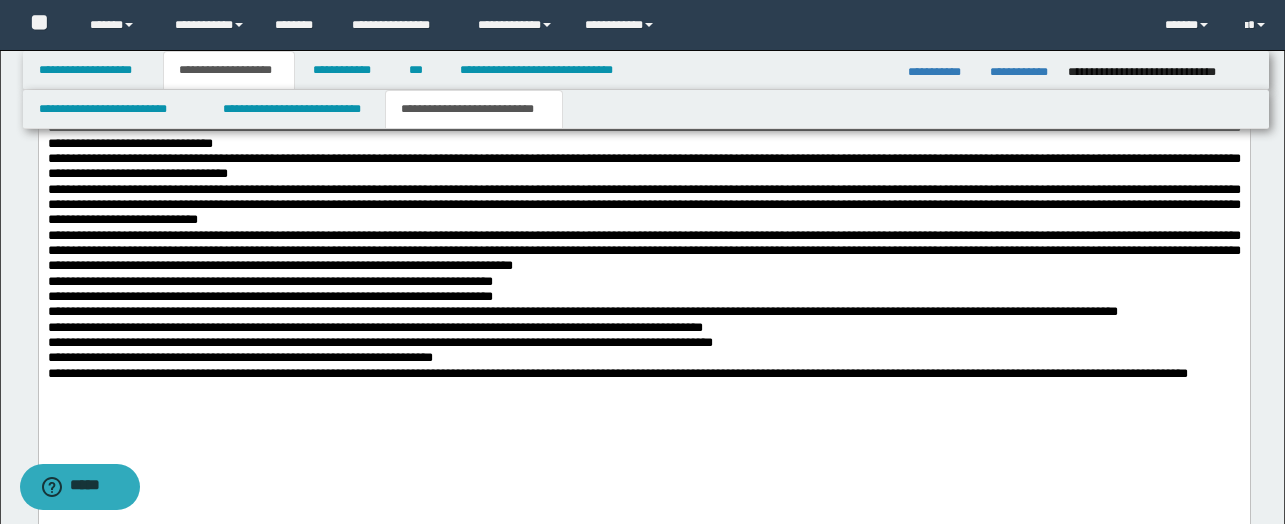 scroll, scrollTop: 1023, scrollLeft: 0, axis: vertical 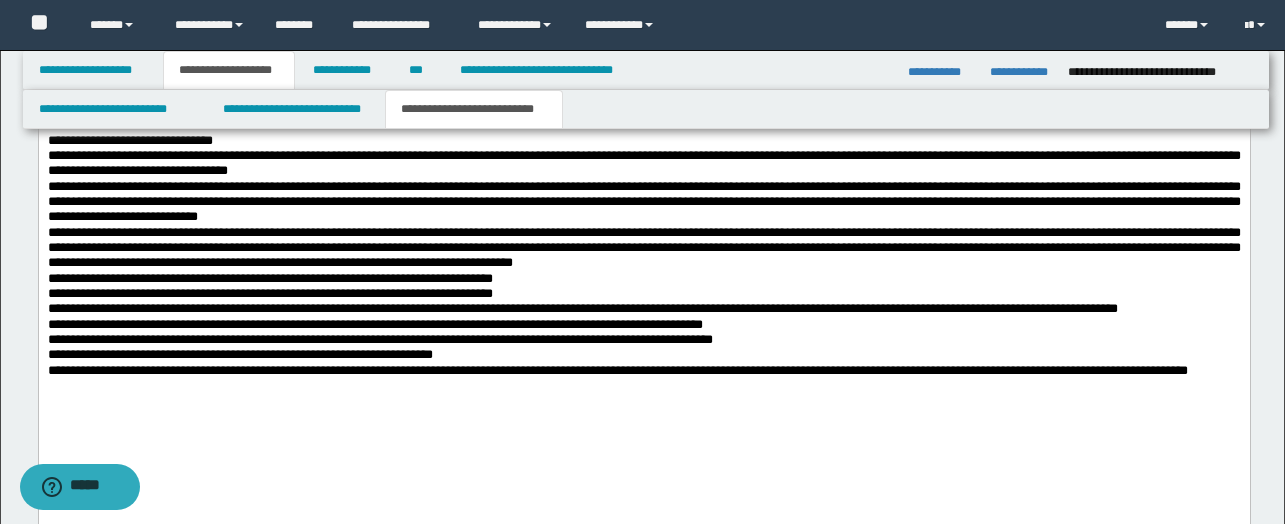 click on "**********" at bounding box center [617, 371] 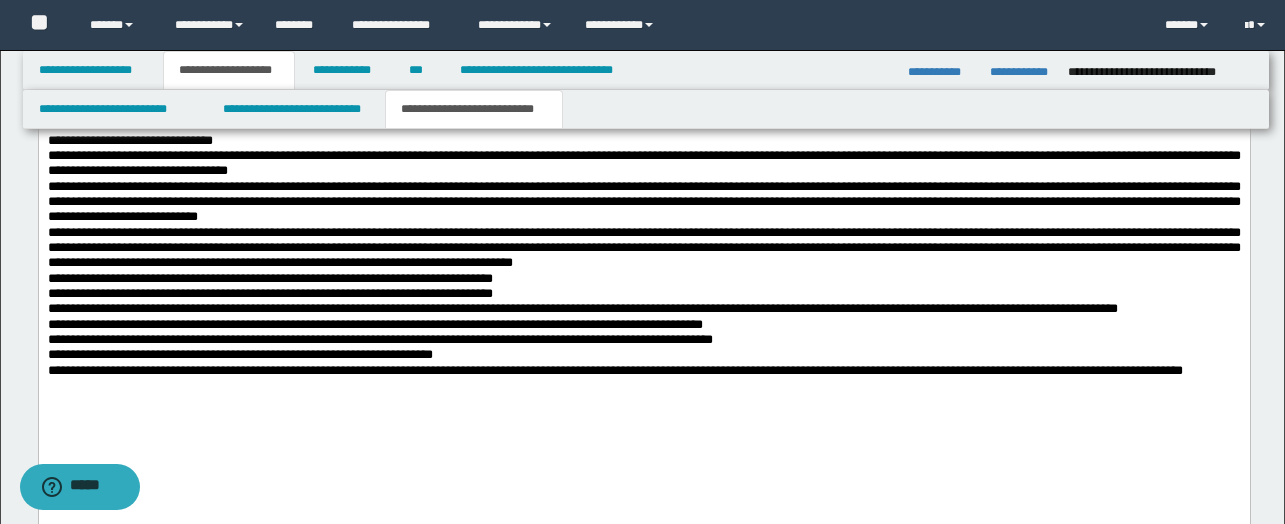click on "**********" at bounding box center [643, 158] 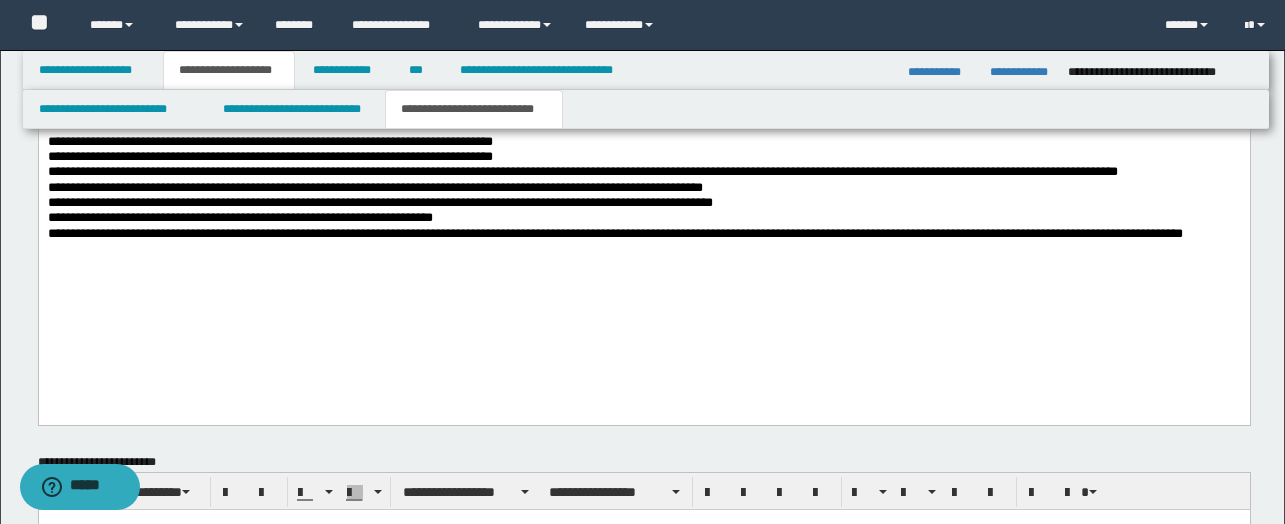 scroll, scrollTop: 1161, scrollLeft: 0, axis: vertical 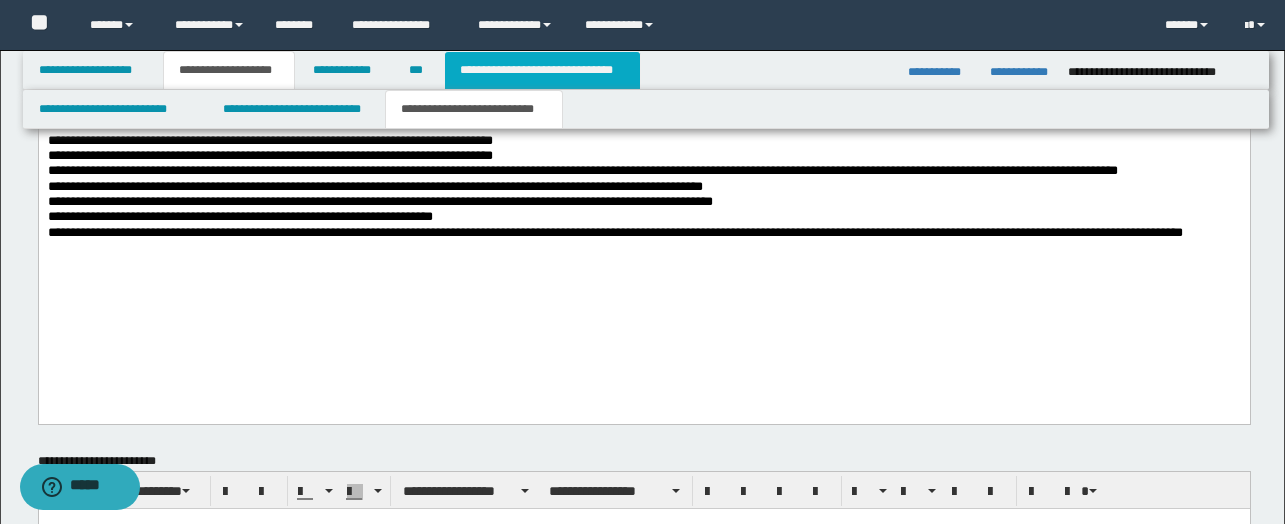 click on "**********" at bounding box center [542, 70] 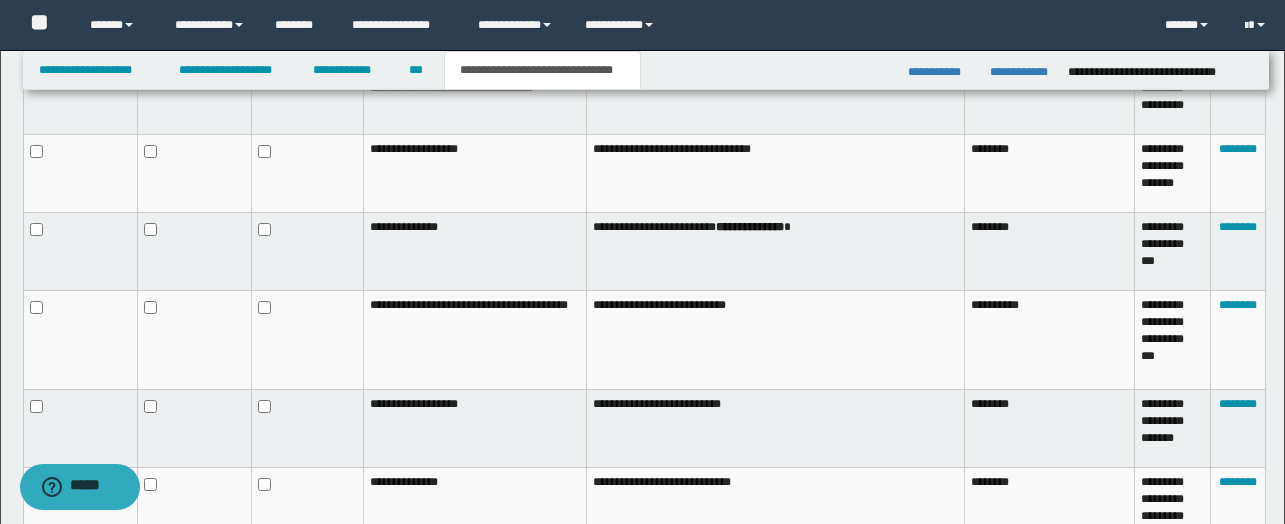 scroll, scrollTop: 1326, scrollLeft: 0, axis: vertical 